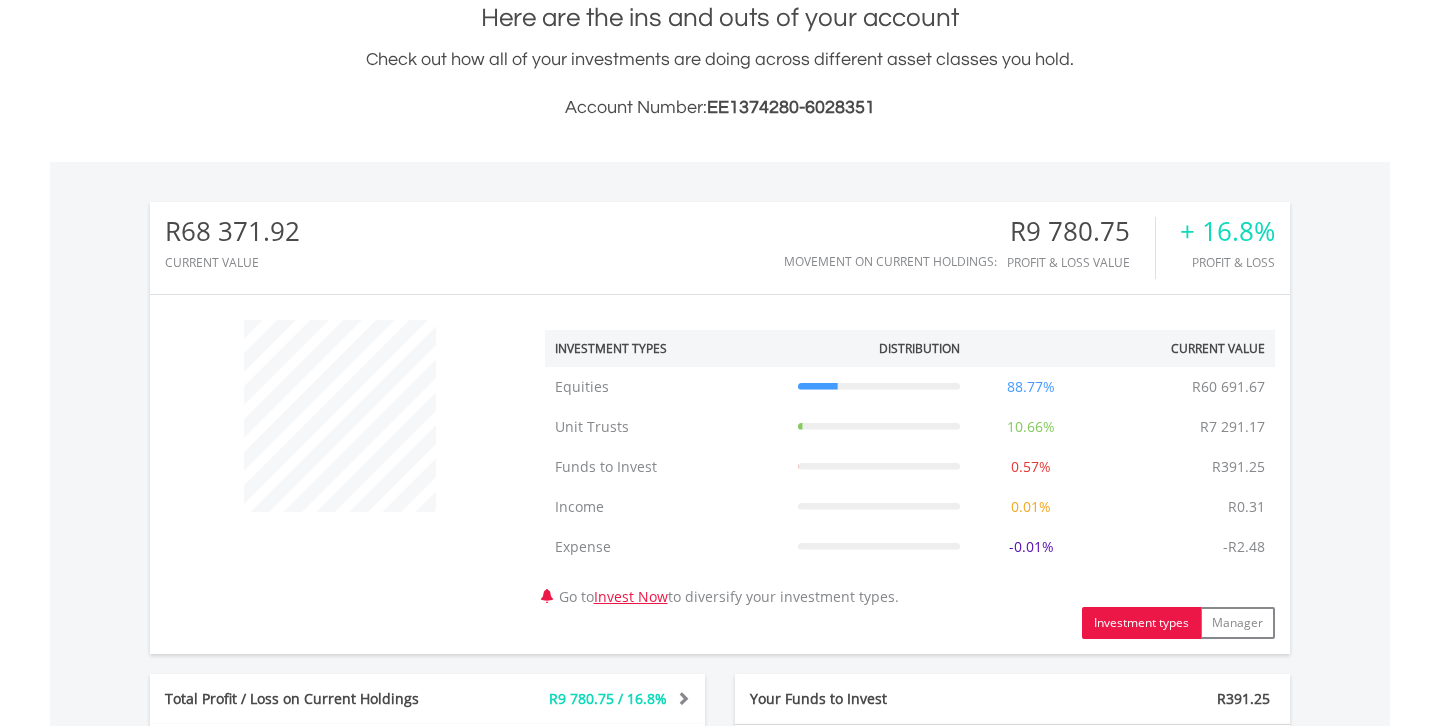 scroll, scrollTop: 535, scrollLeft: 0, axis: vertical 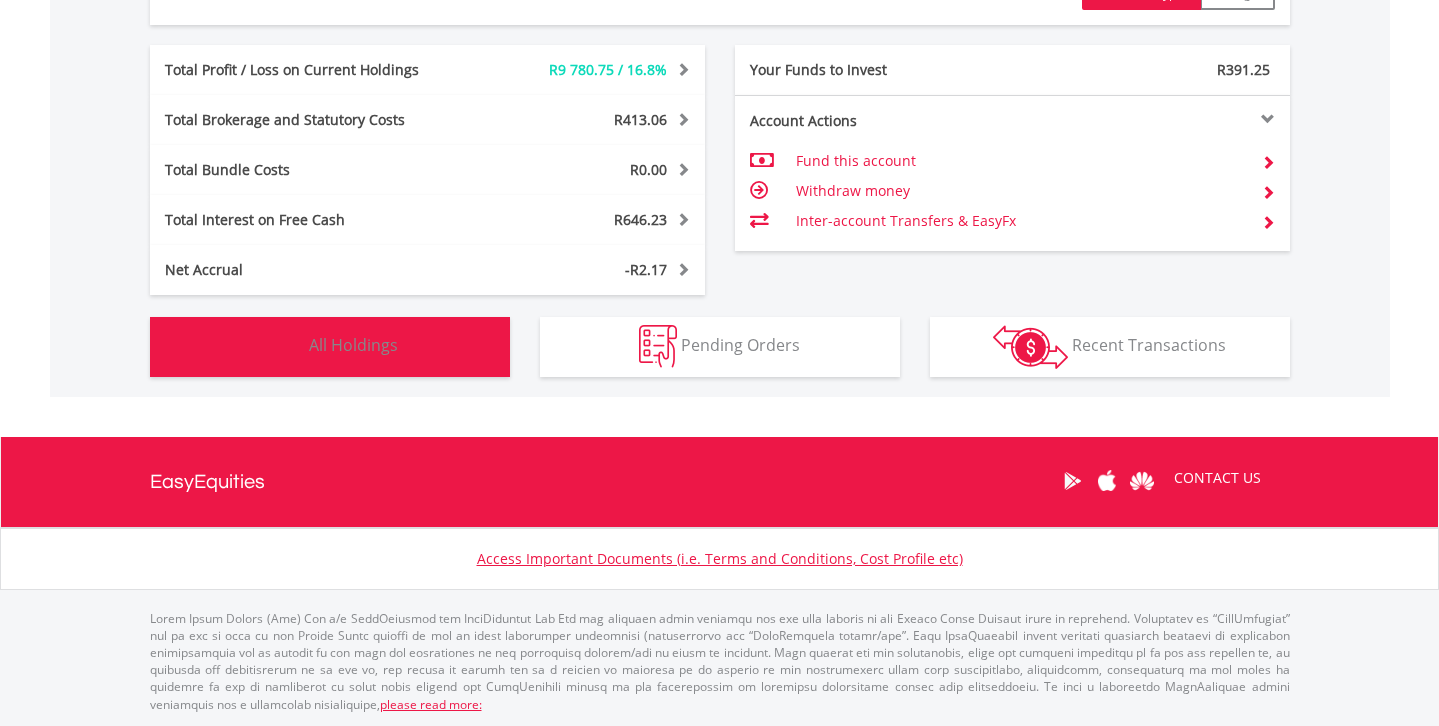 click on "Holdings
All Holdings" at bounding box center [330, 347] 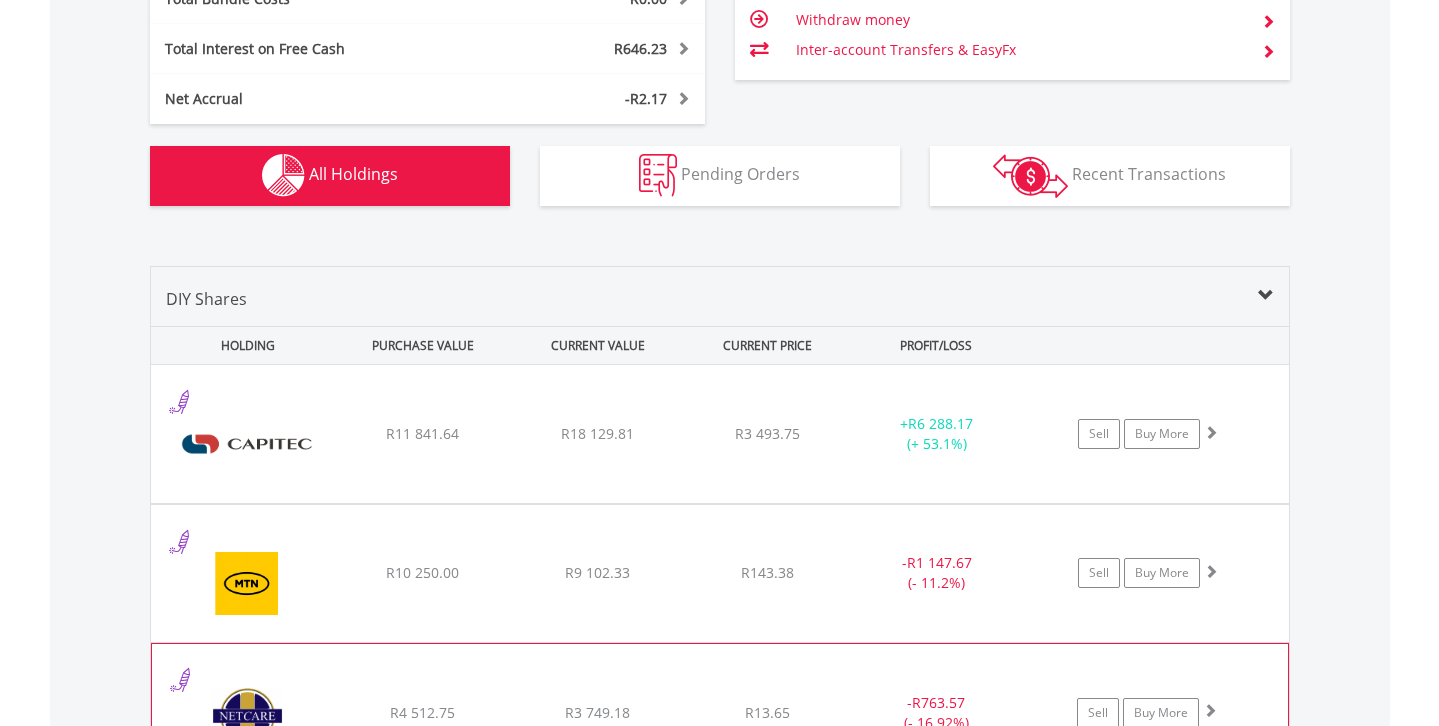 scroll, scrollTop: 1523, scrollLeft: 0, axis: vertical 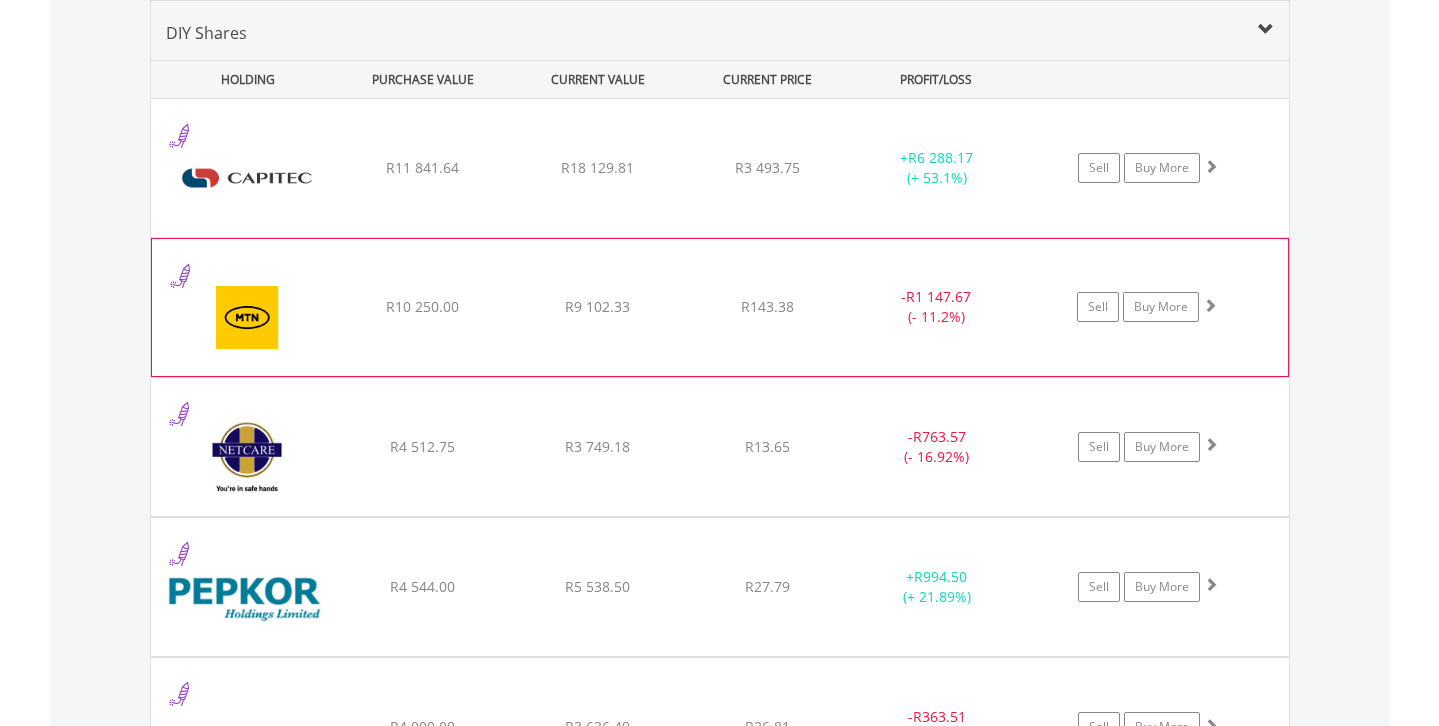 click at bounding box center [178, 276] 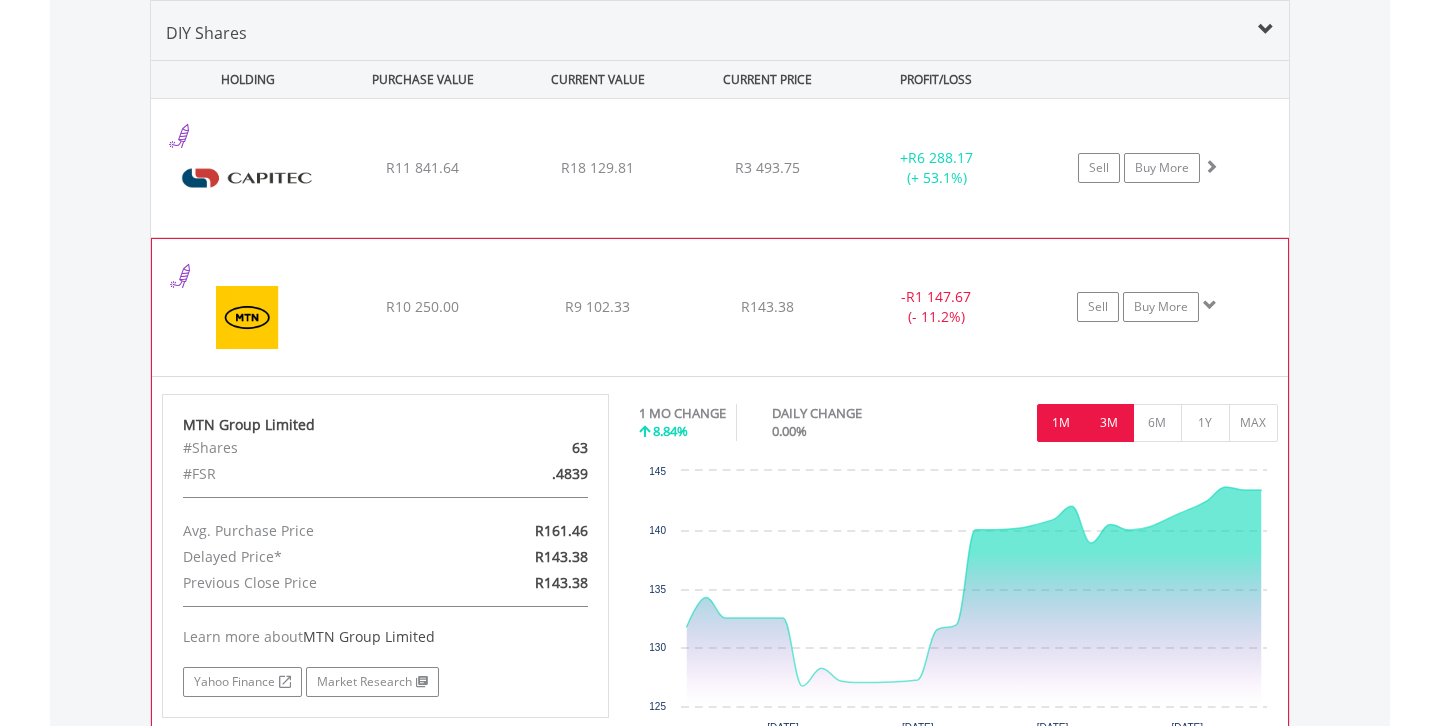 click on "3M" at bounding box center [1109, 423] 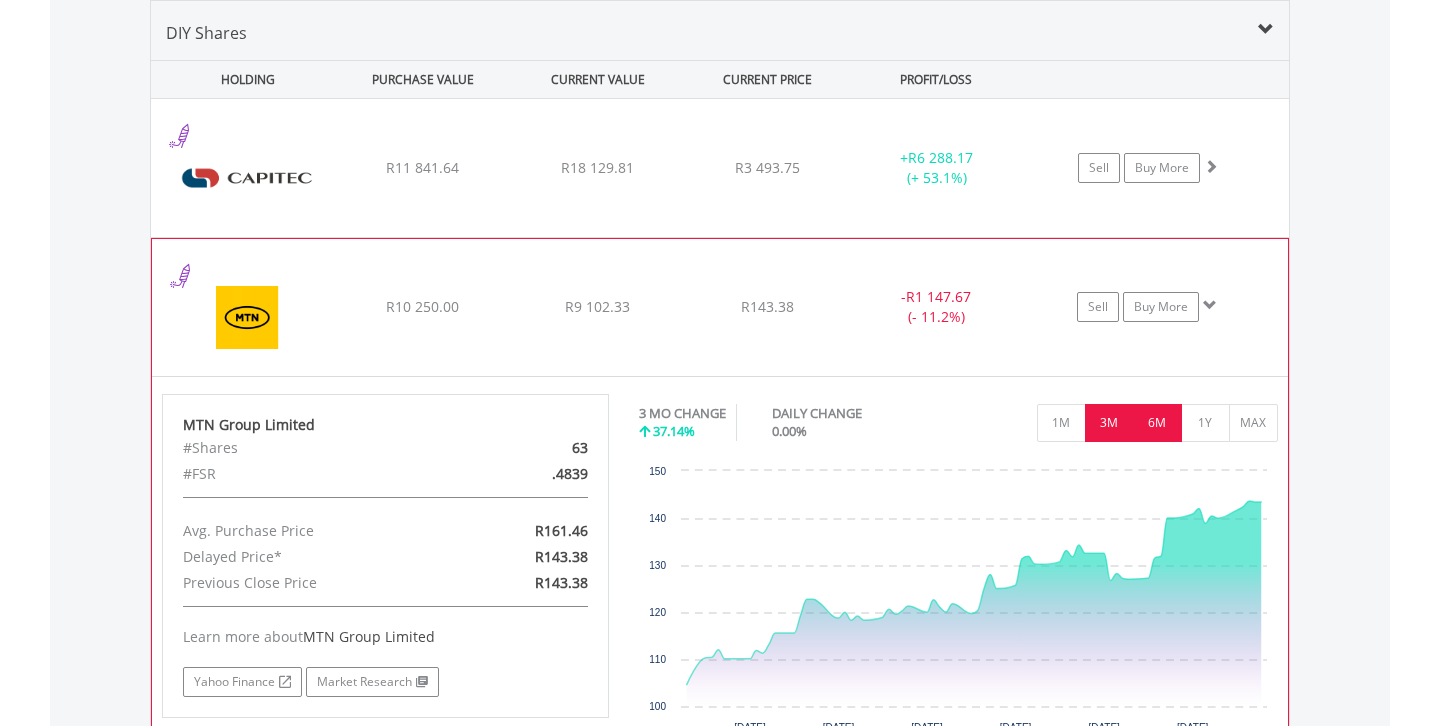 click on "6M" at bounding box center [1157, 423] 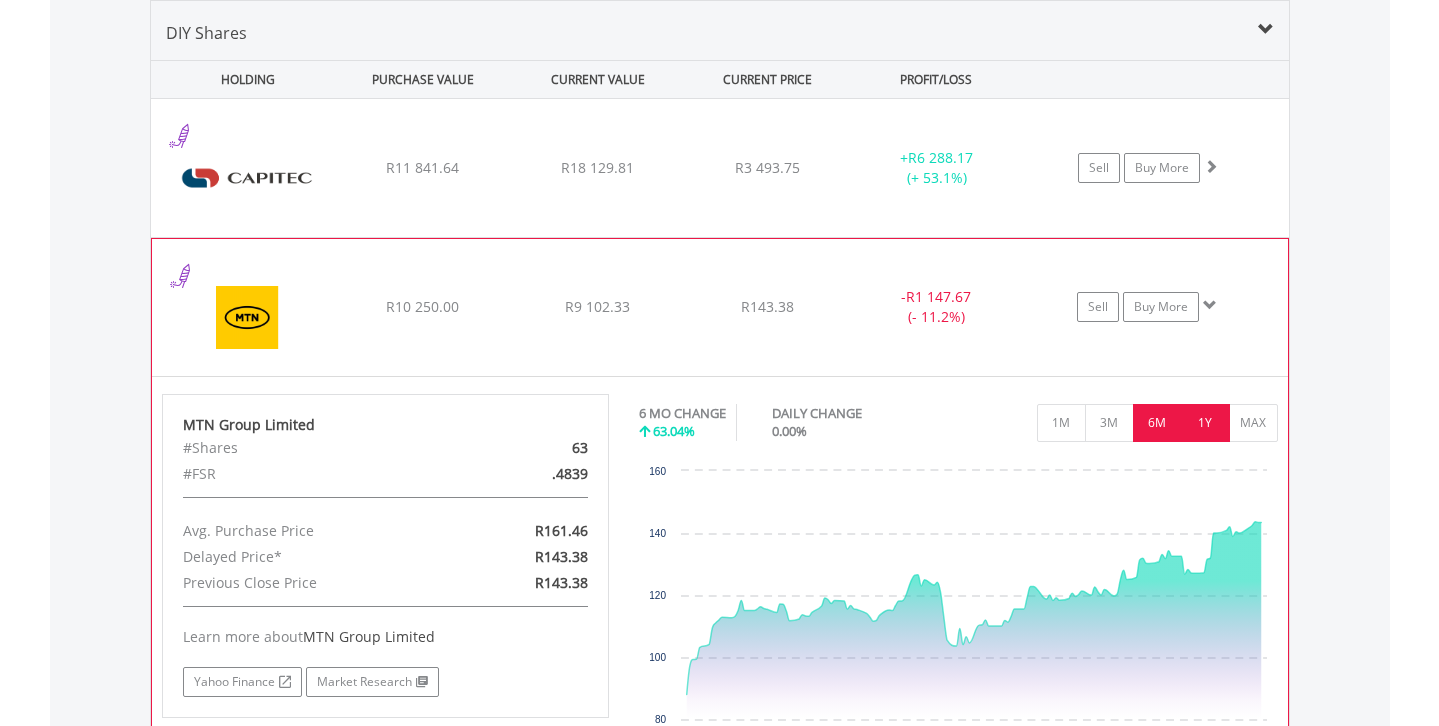 click on "1Y" at bounding box center (1205, 423) 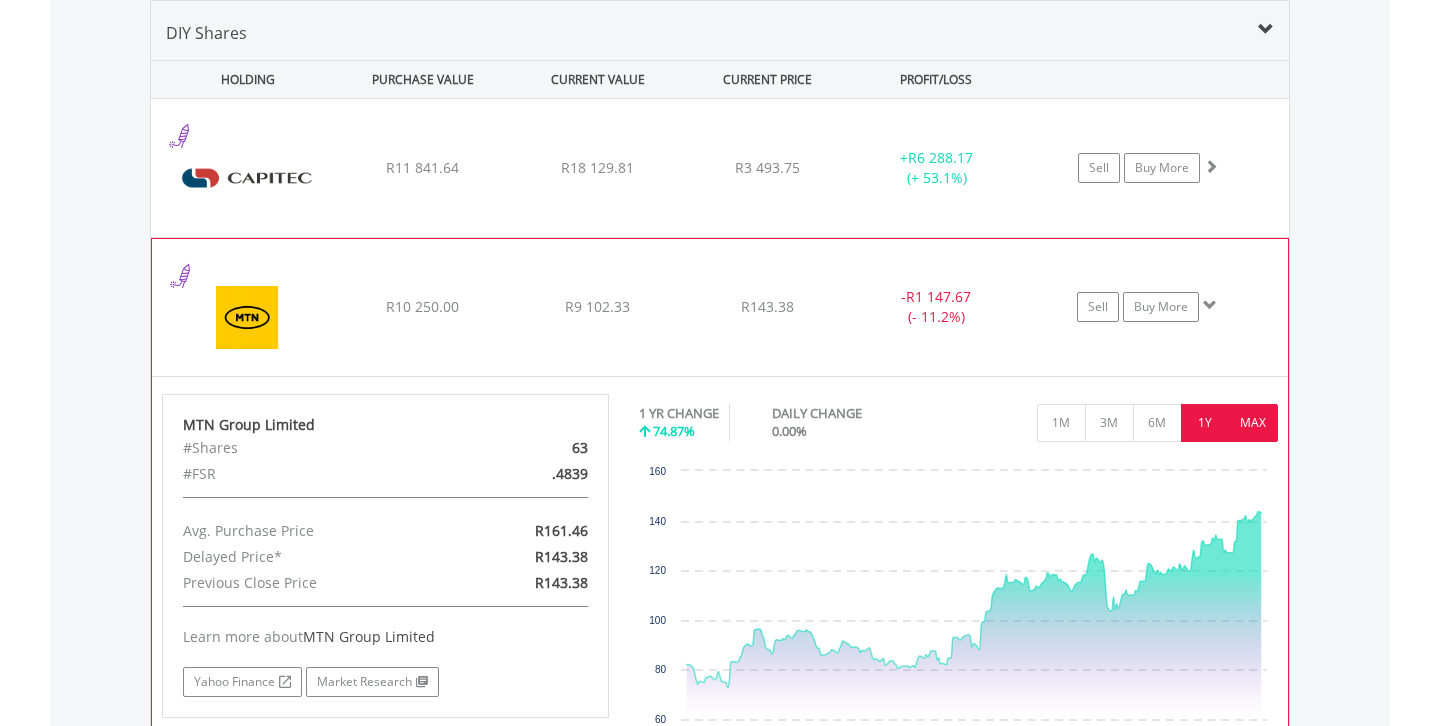 click on "MAX" at bounding box center [1253, 423] 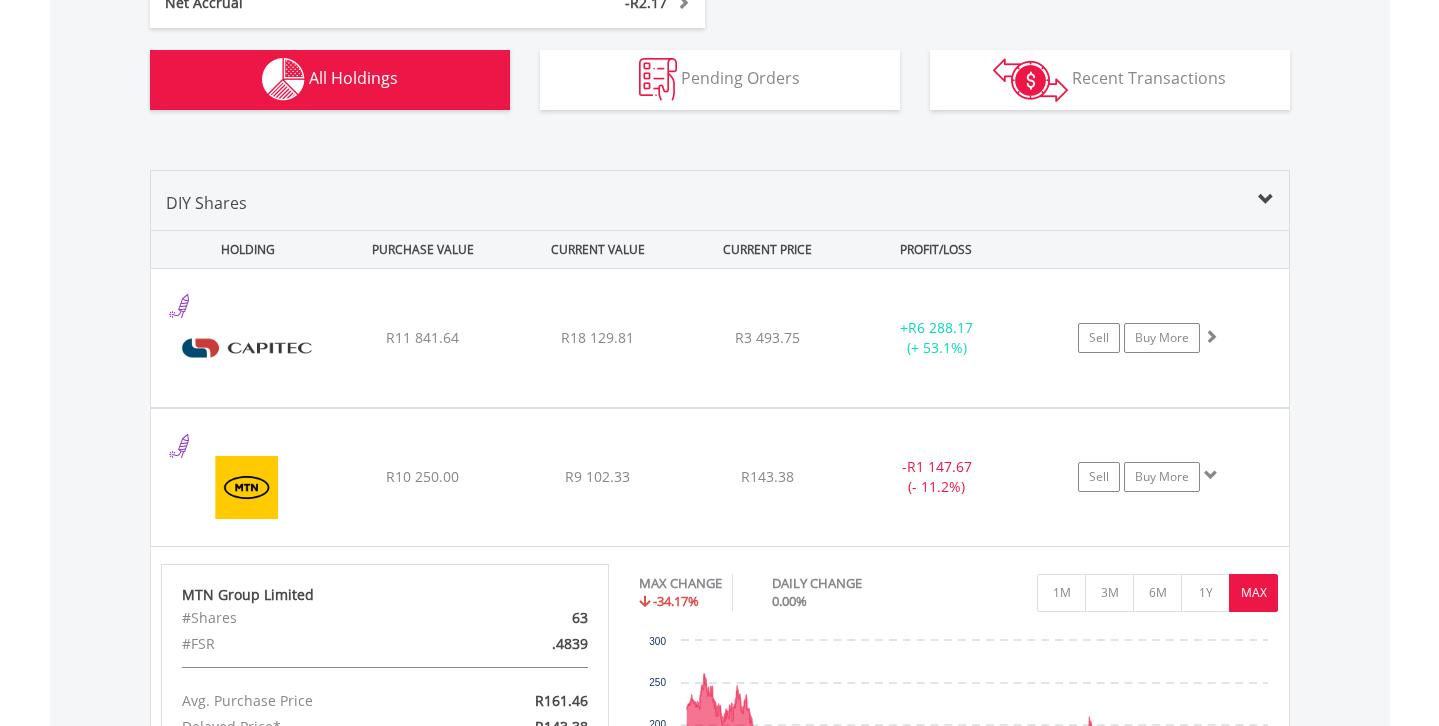 scroll, scrollTop: 1342, scrollLeft: 0, axis: vertical 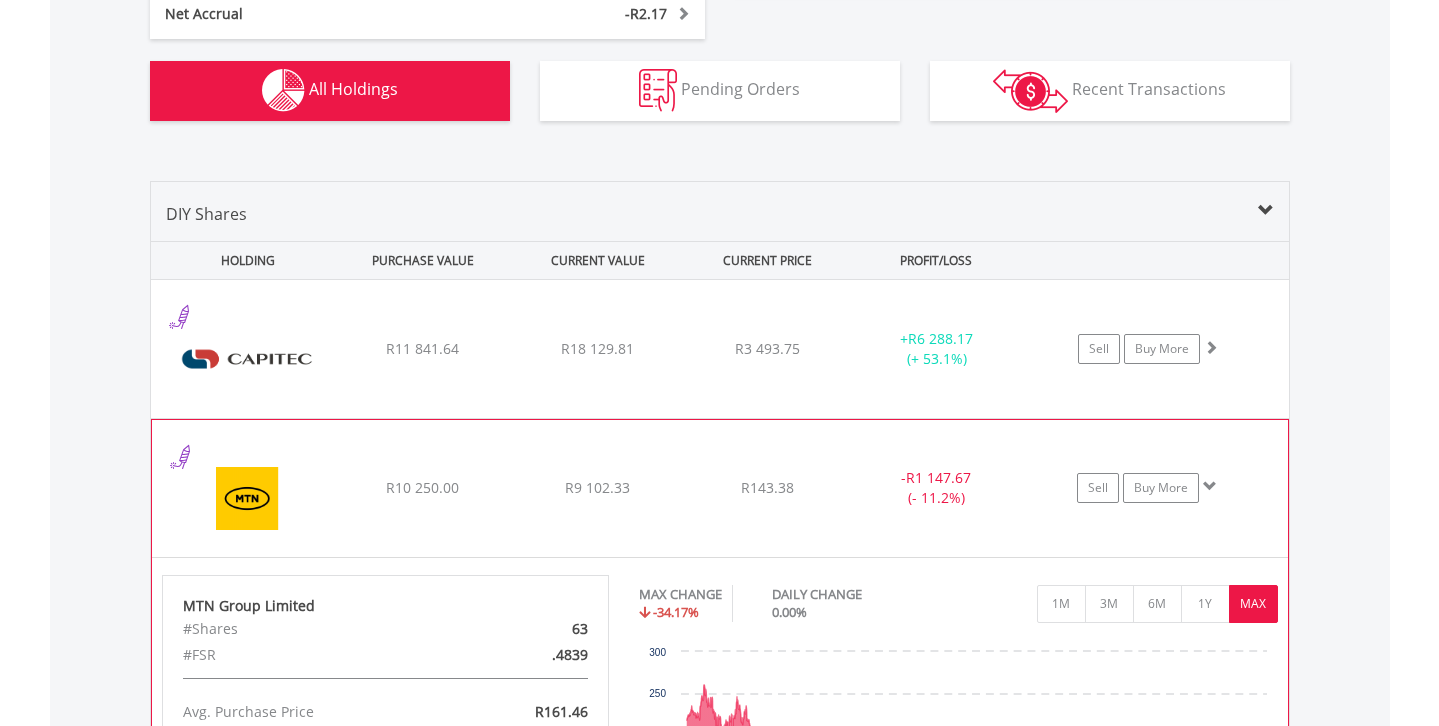 click at bounding box center (1210, 486) 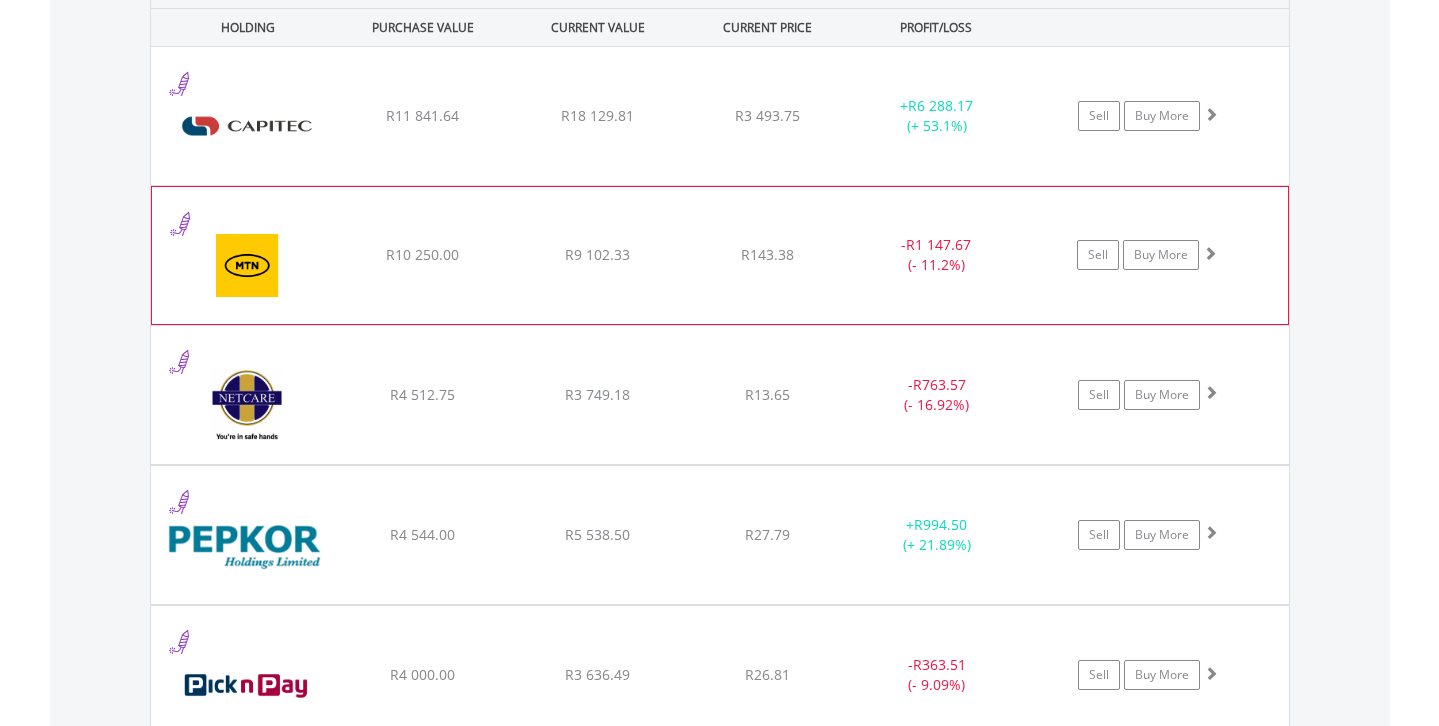 scroll, scrollTop: 1601, scrollLeft: 0, axis: vertical 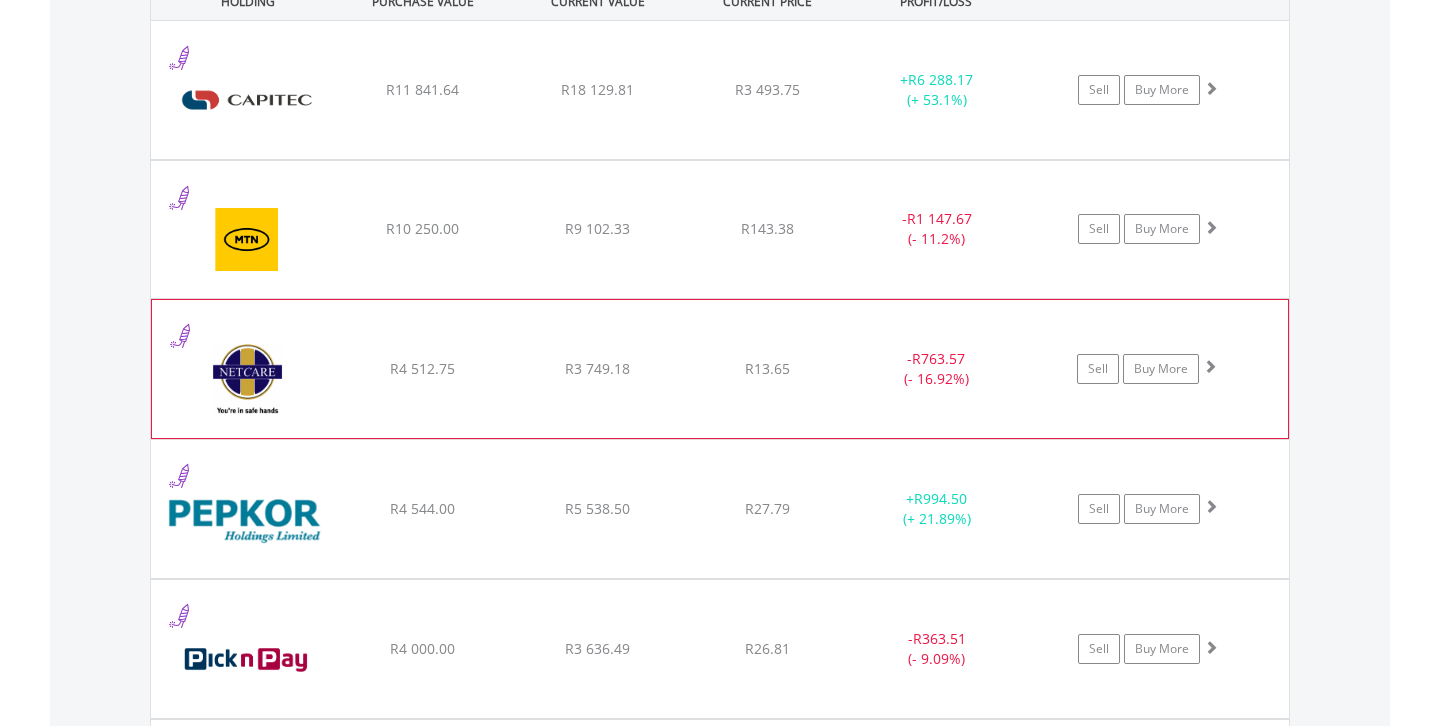 click at bounding box center (1210, 366) 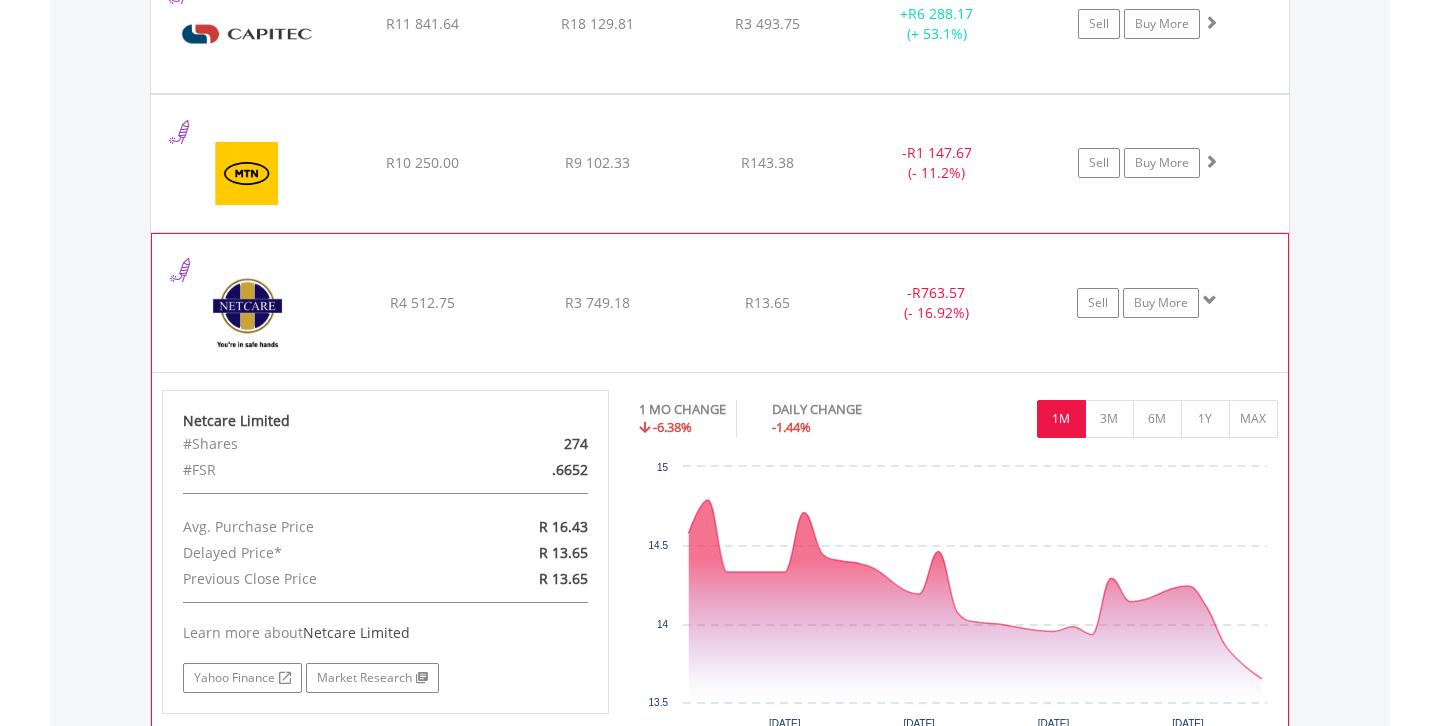 scroll, scrollTop: 1709, scrollLeft: 0, axis: vertical 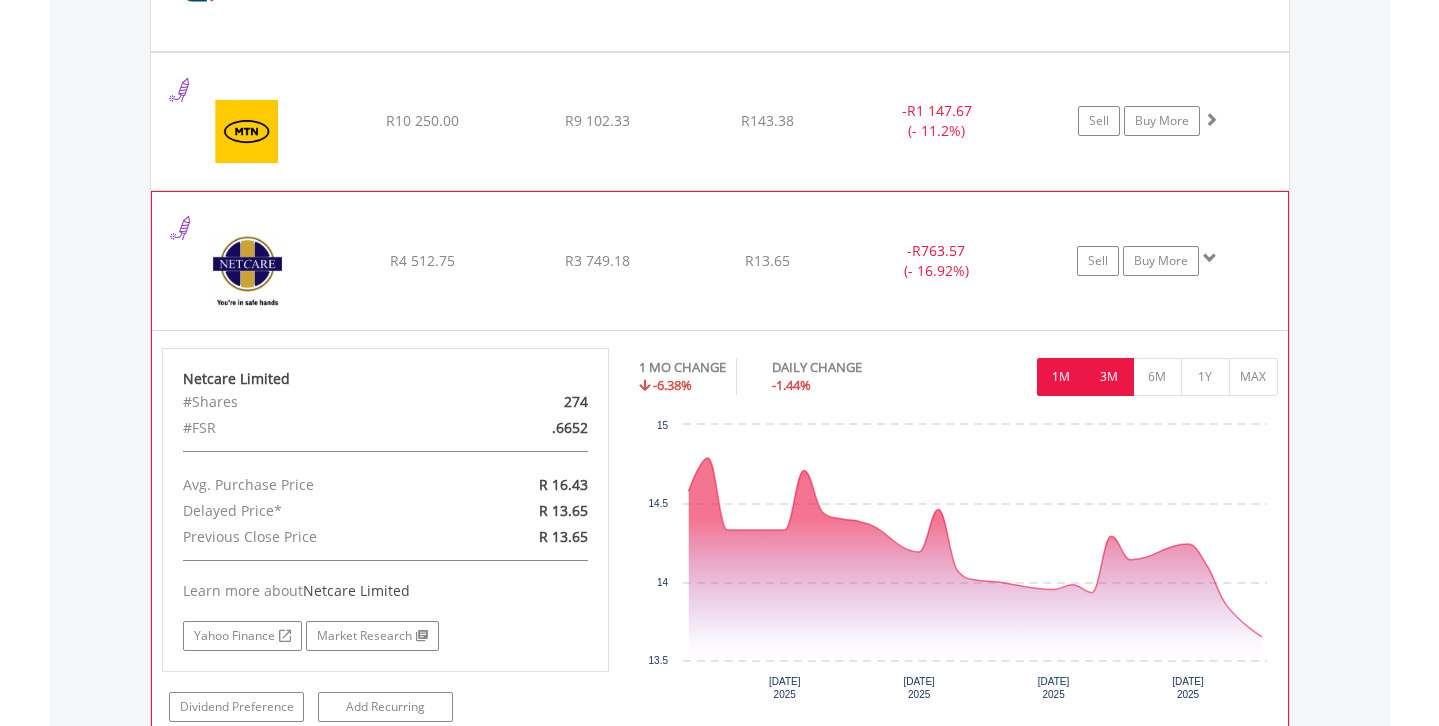 click on "3M" at bounding box center (1109, 377) 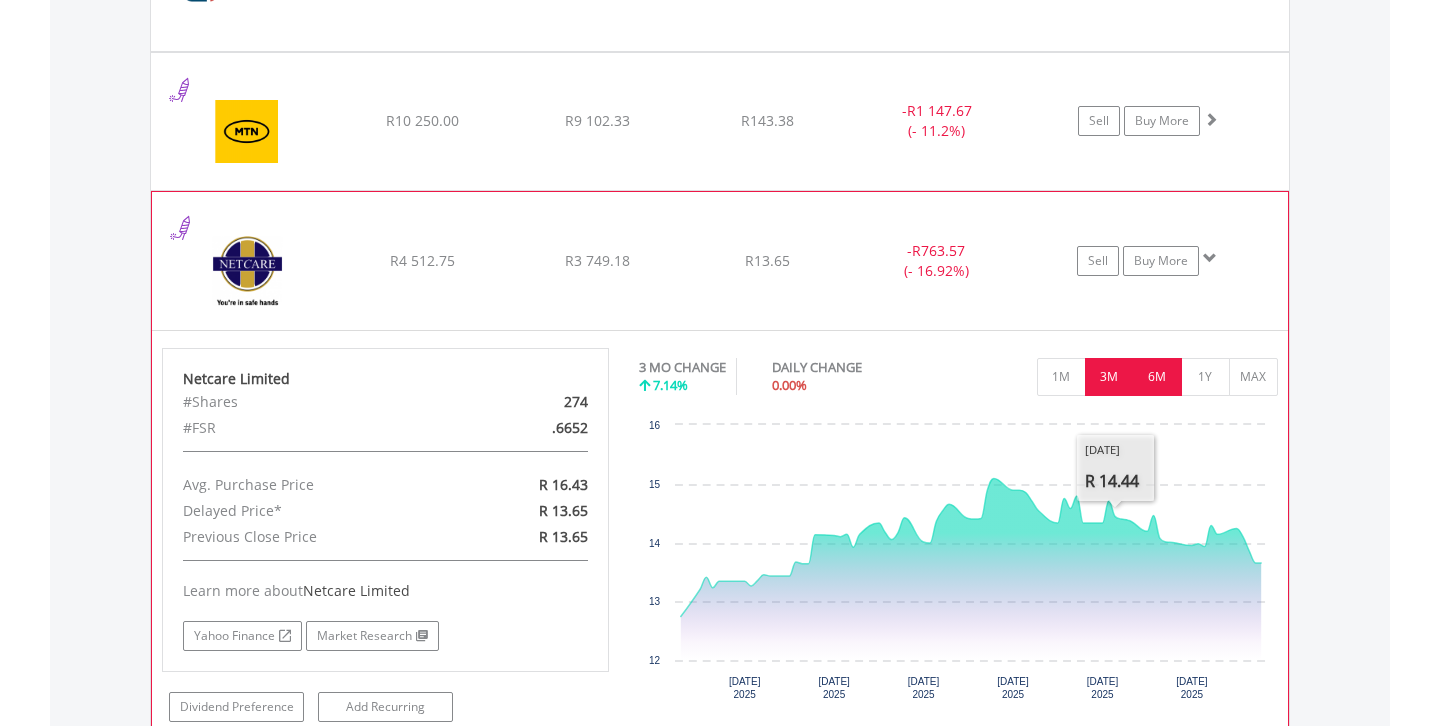click on "6M" at bounding box center [1157, 377] 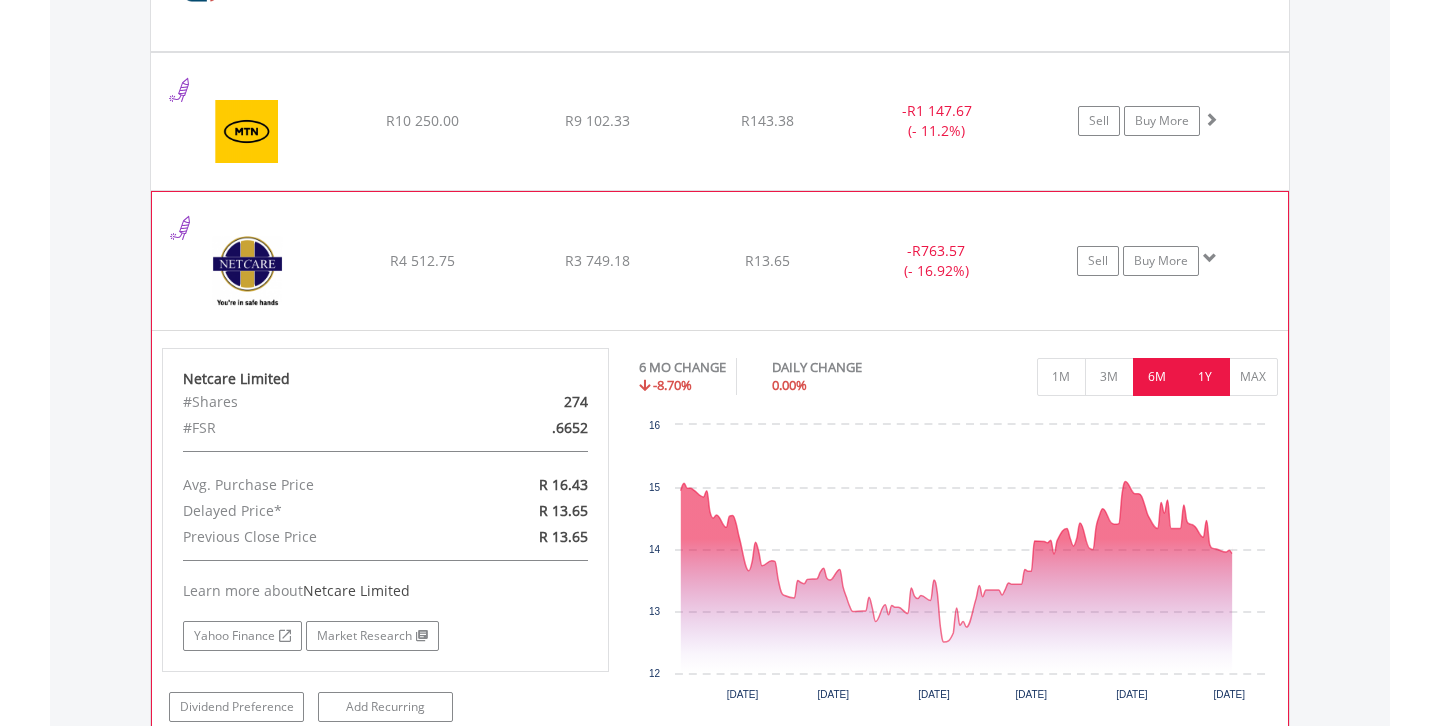 click on "1Y" at bounding box center [1205, 377] 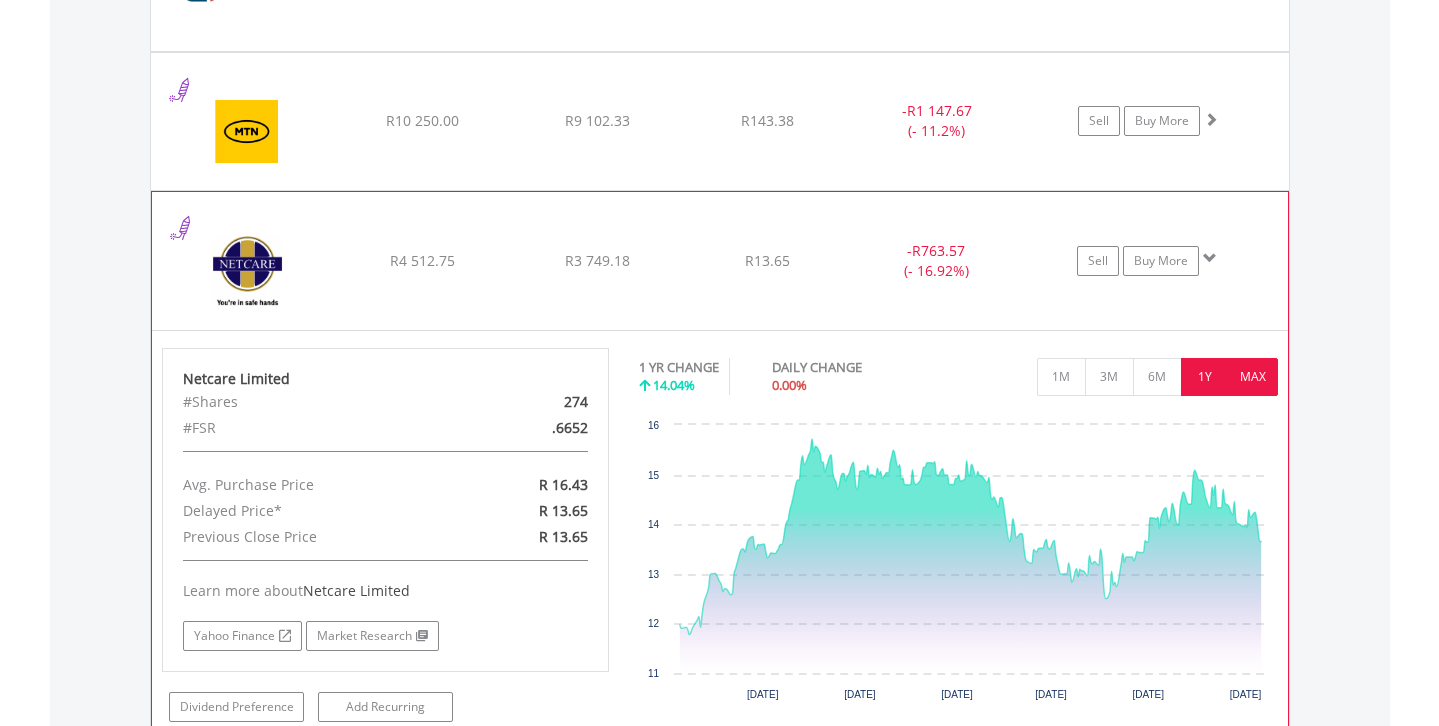 click on "MAX" at bounding box center (1253, 377) 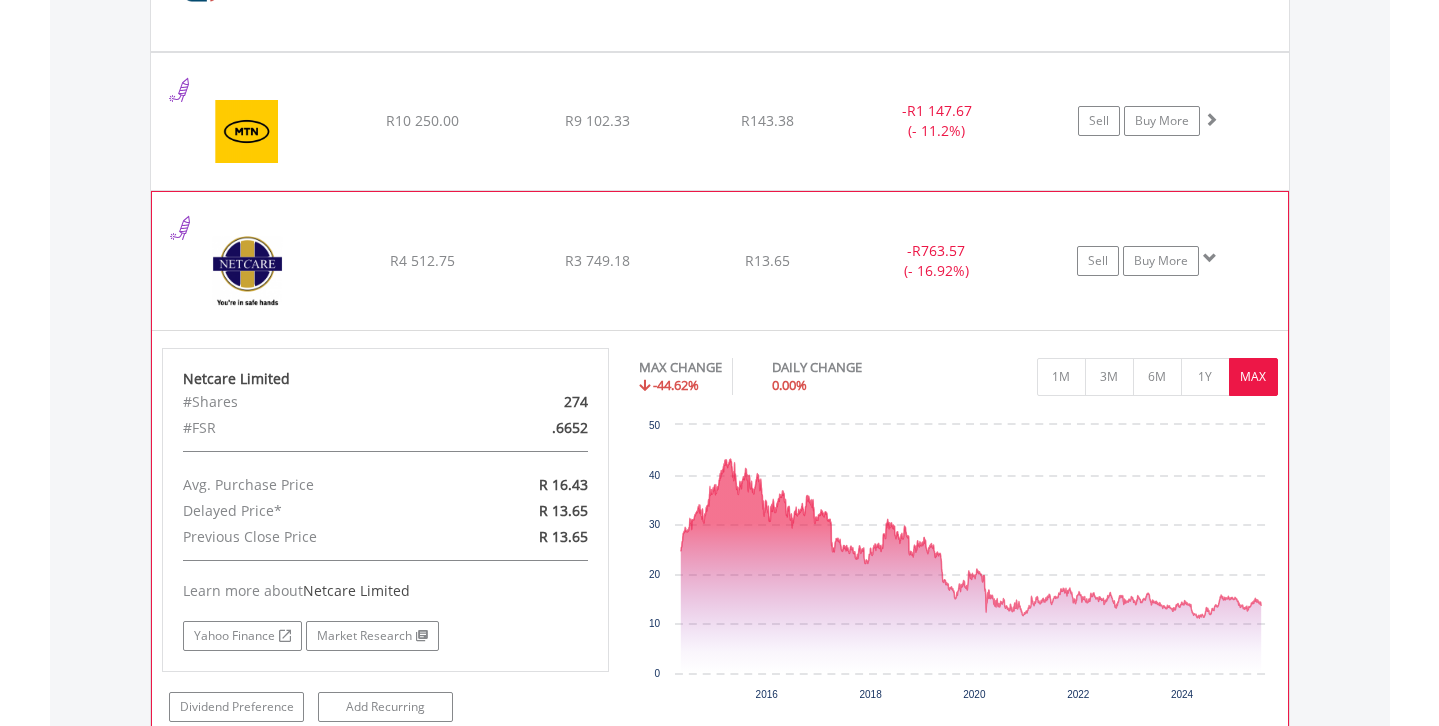click at bounding box center [1210, 258] 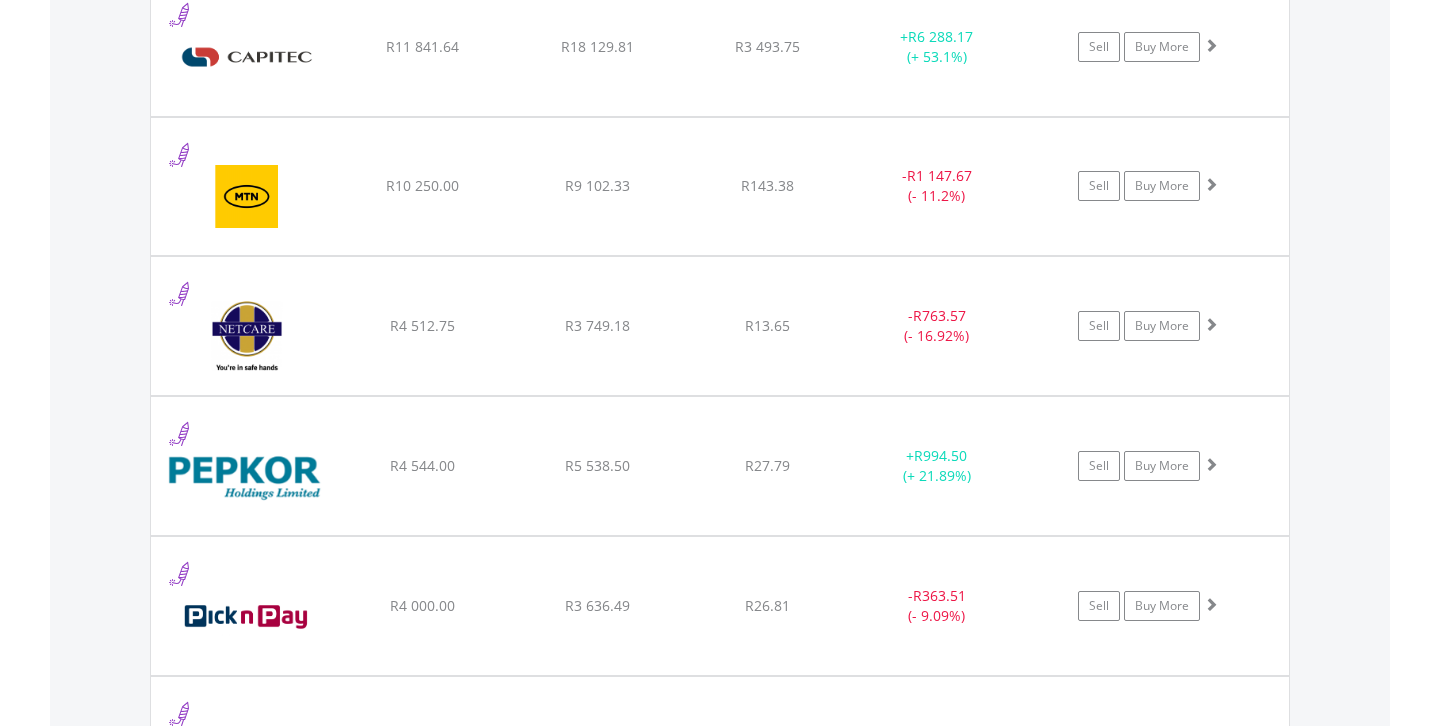 scroll, scrollTop: 1645, scrollLeft: 0, axis: vertical 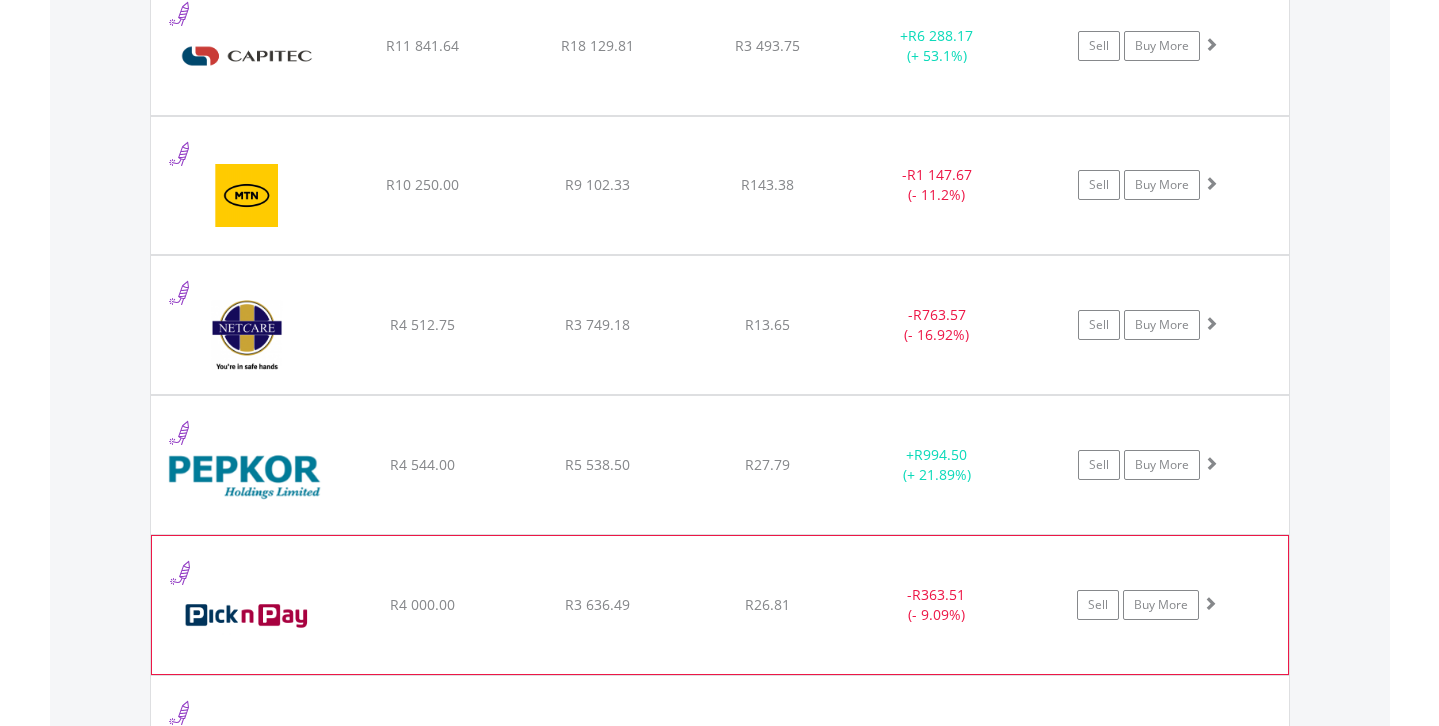 click at bounding box center [1210, 603] 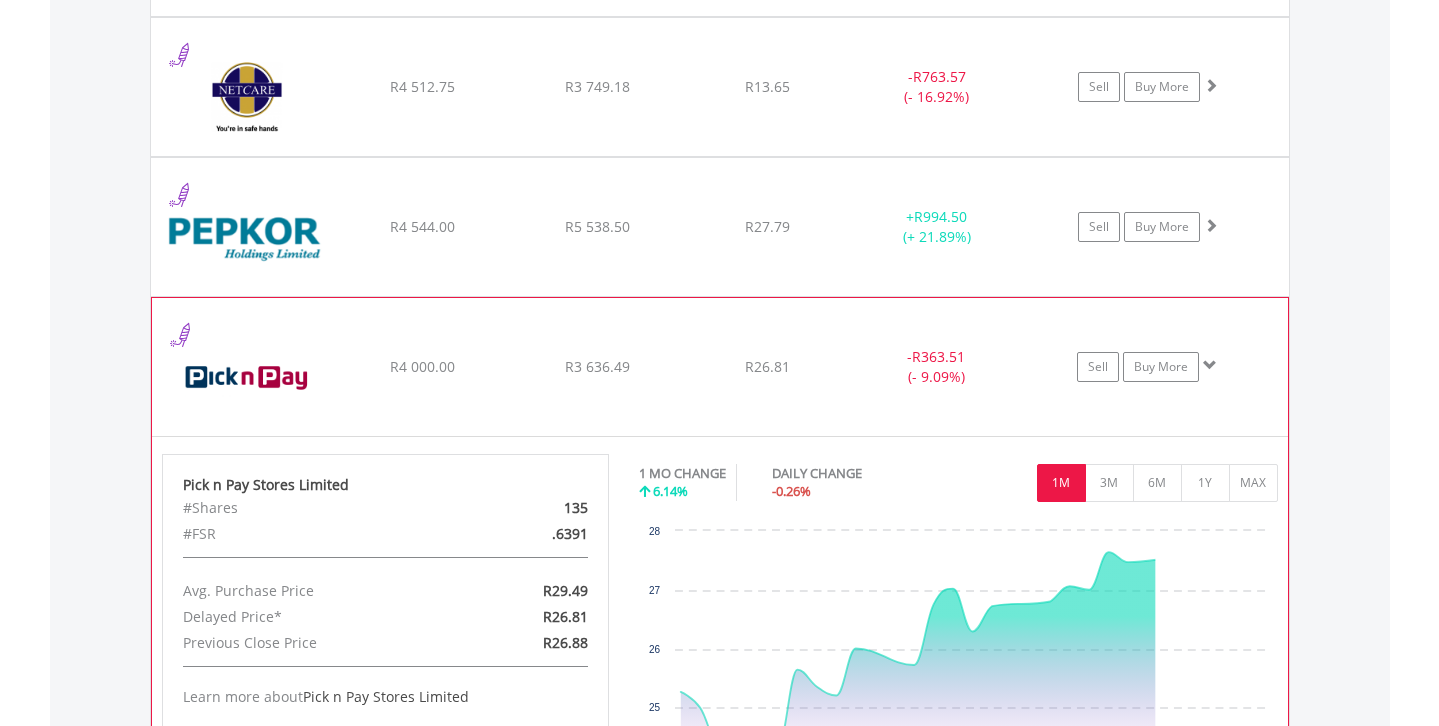 scroll, scrollTop: 1896, scrollLeft: 0, axis: vertical 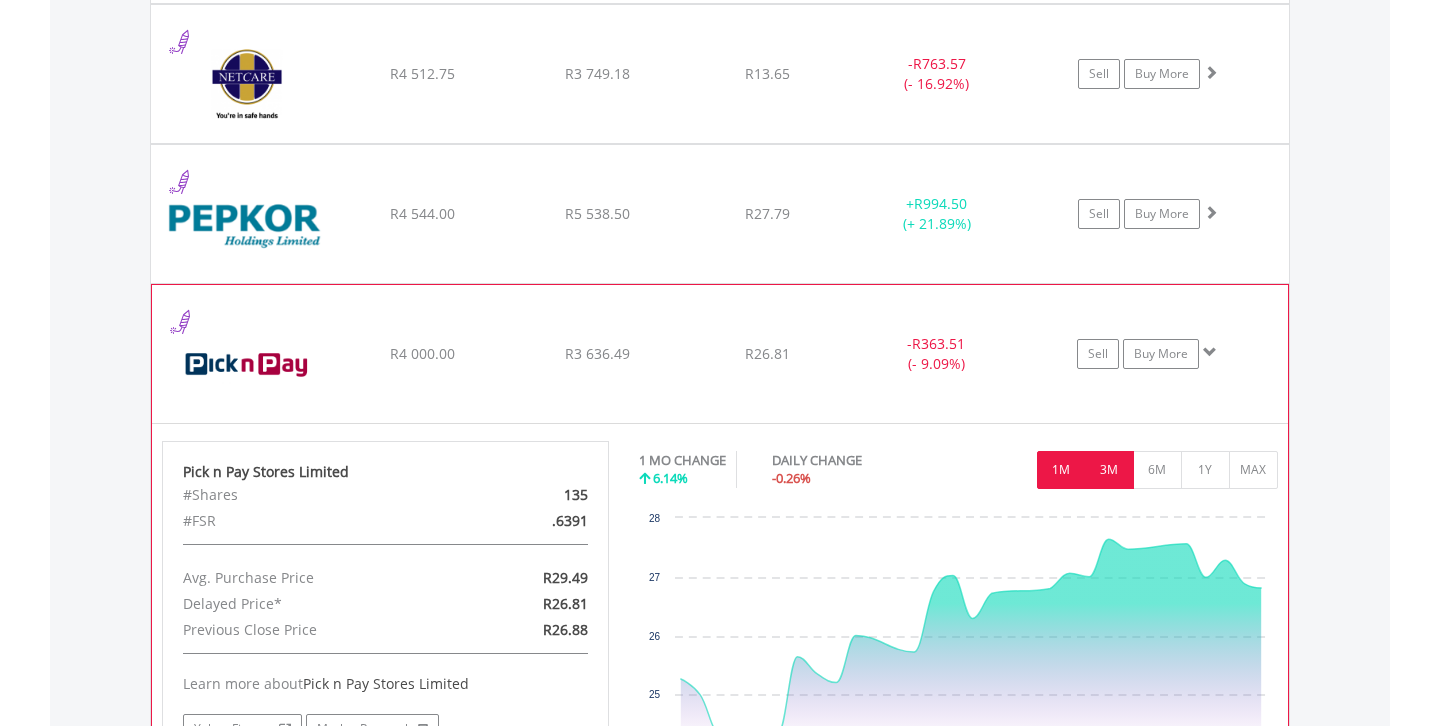 click on "3M" at bounding box center [1109, 470] 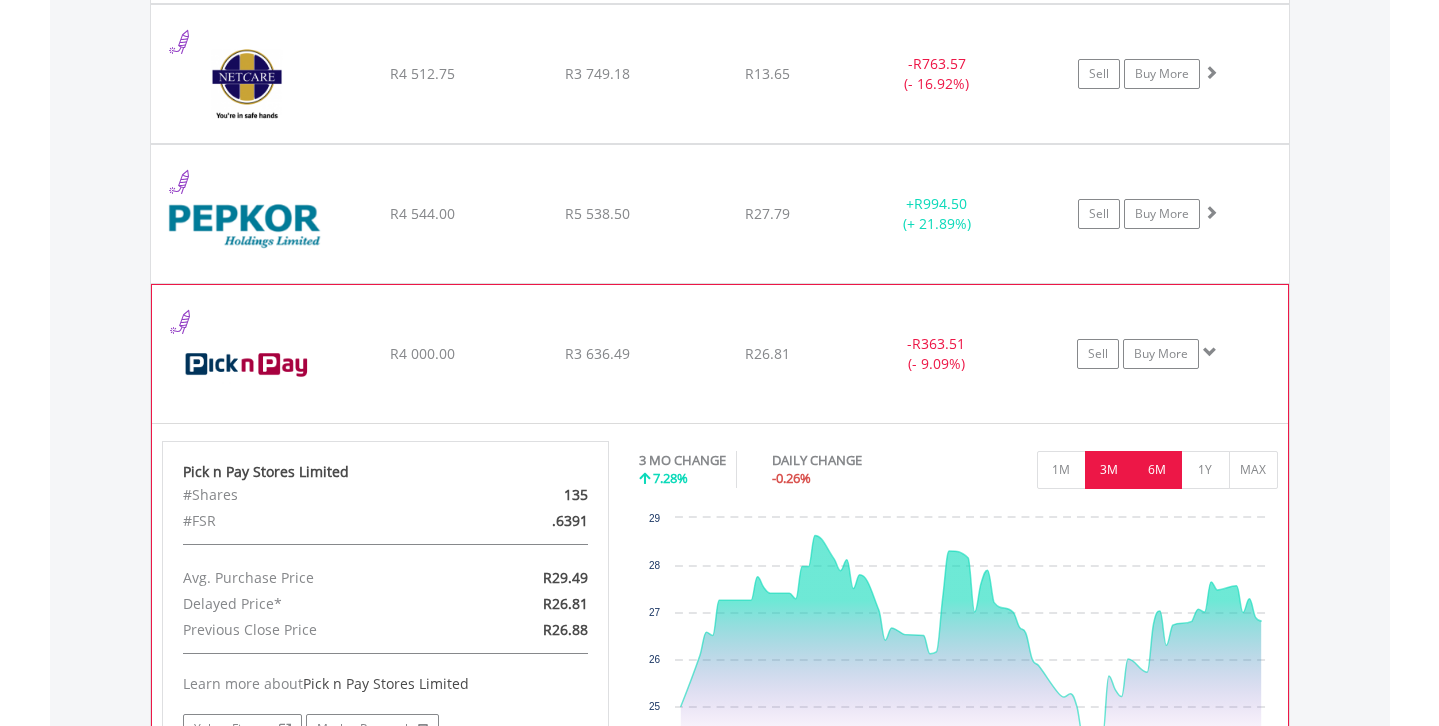 click on "6M" at bounding box center (1157, 470) 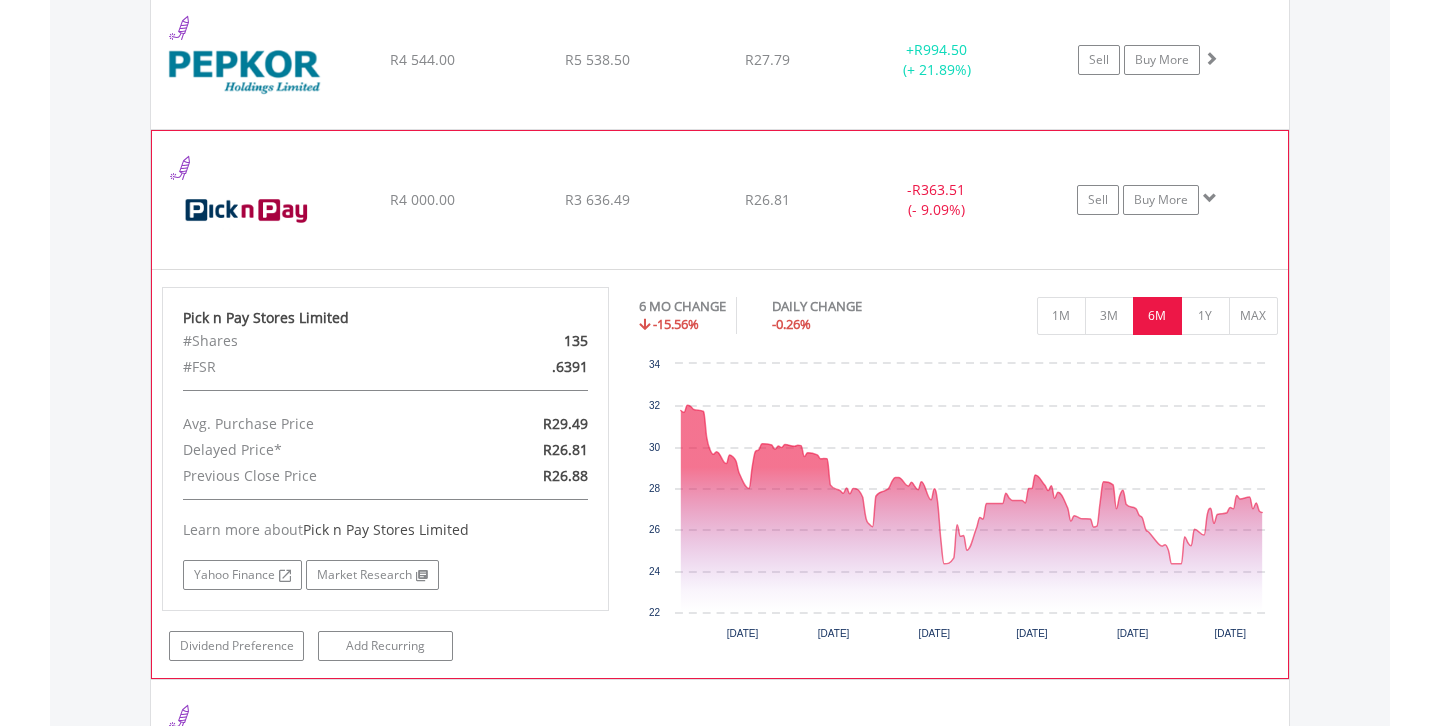 scroll, scrollTop: 2048, scrollLeft: 0, axis: vertical 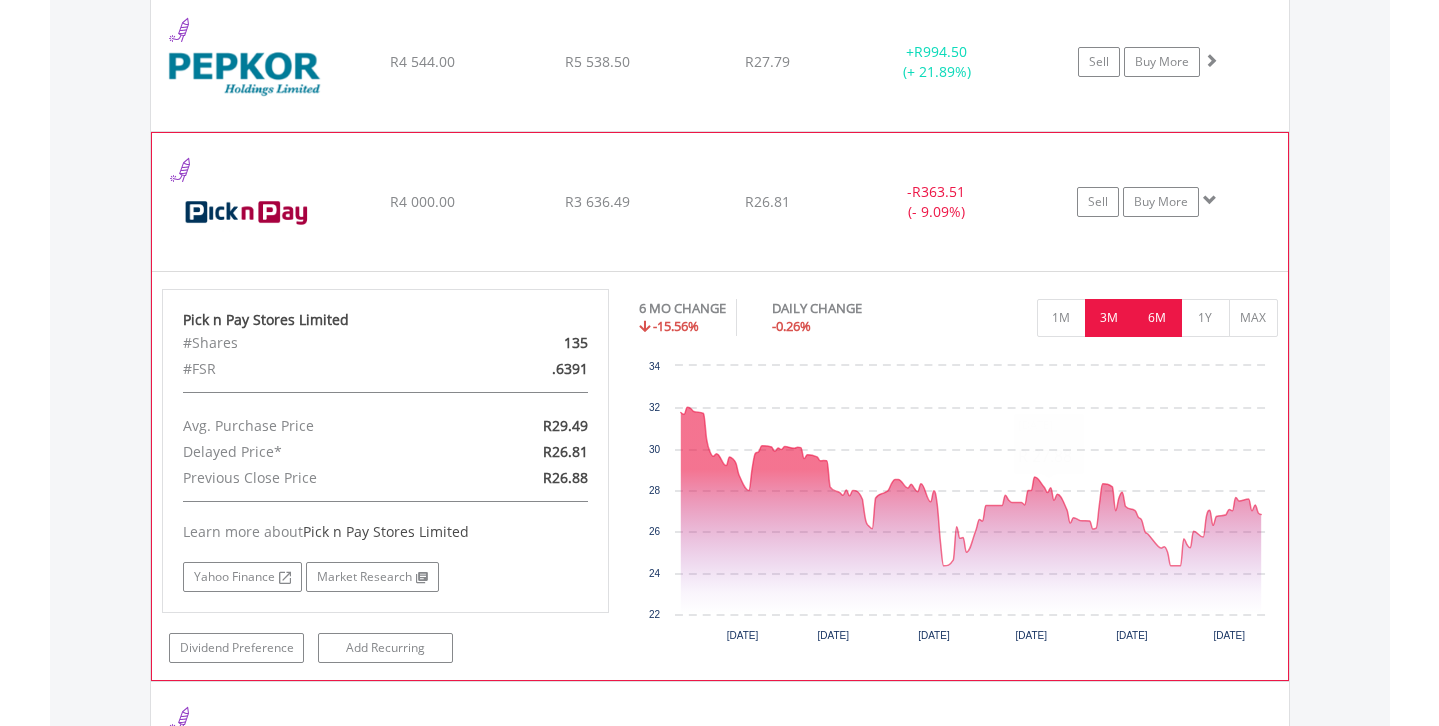 click on "3M" at bounding box center (1109, 318) 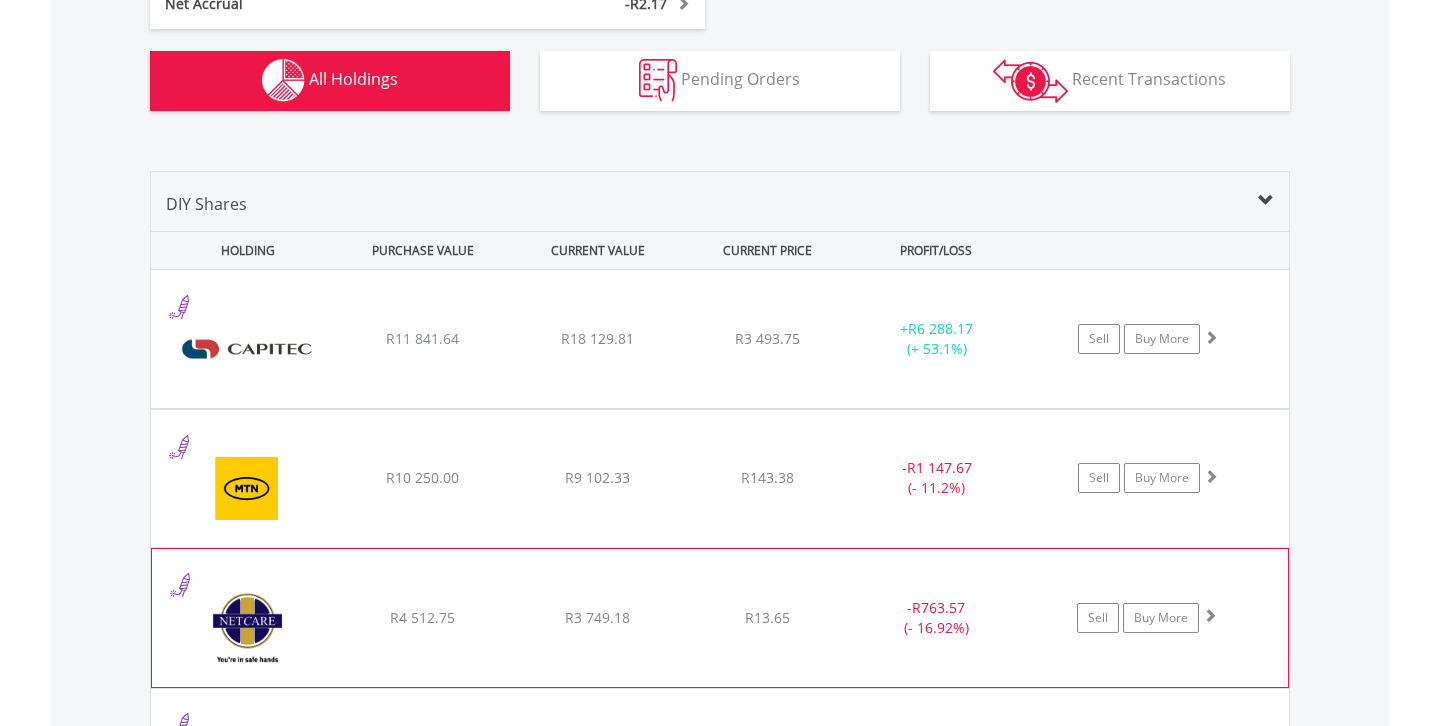 scroll, scrollTop: 1316, scrollLeft: 0, axis: vertical 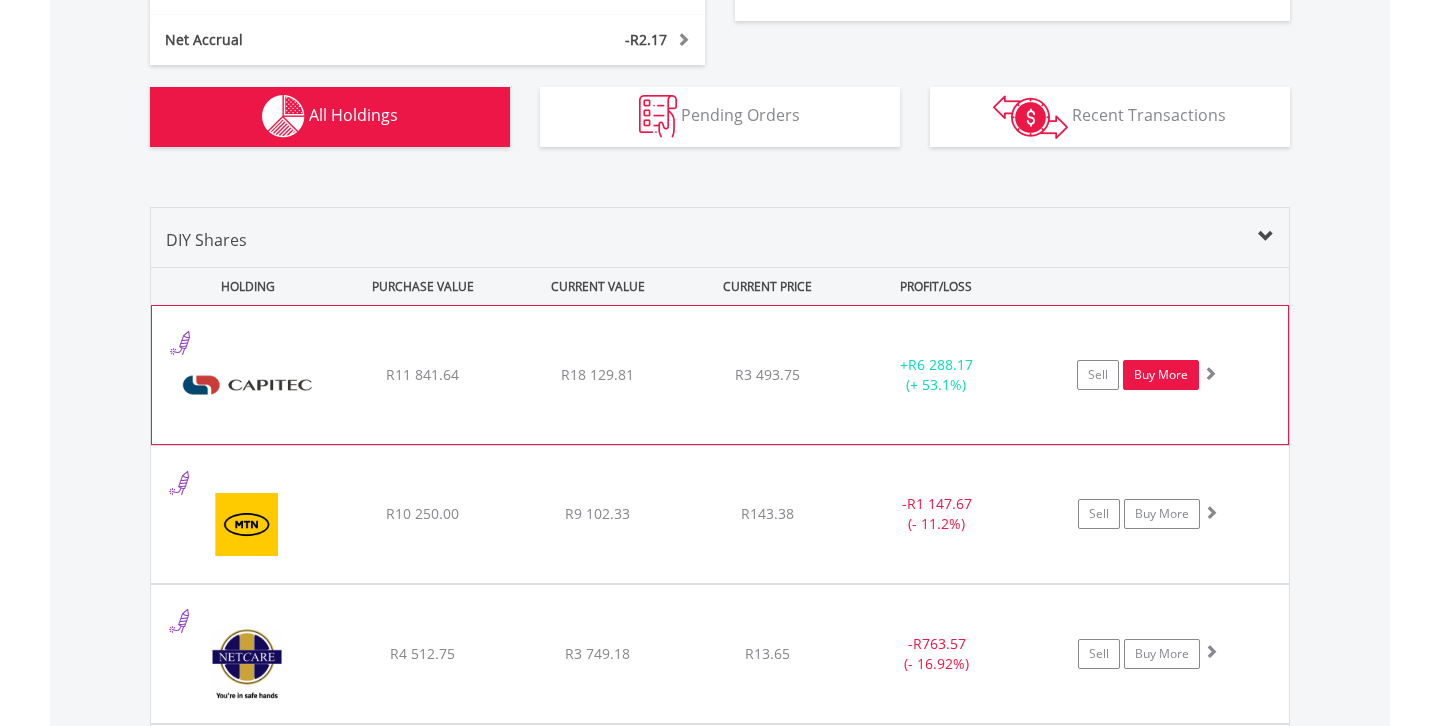 click on "Buy More" at bounding box center [1161, 375] 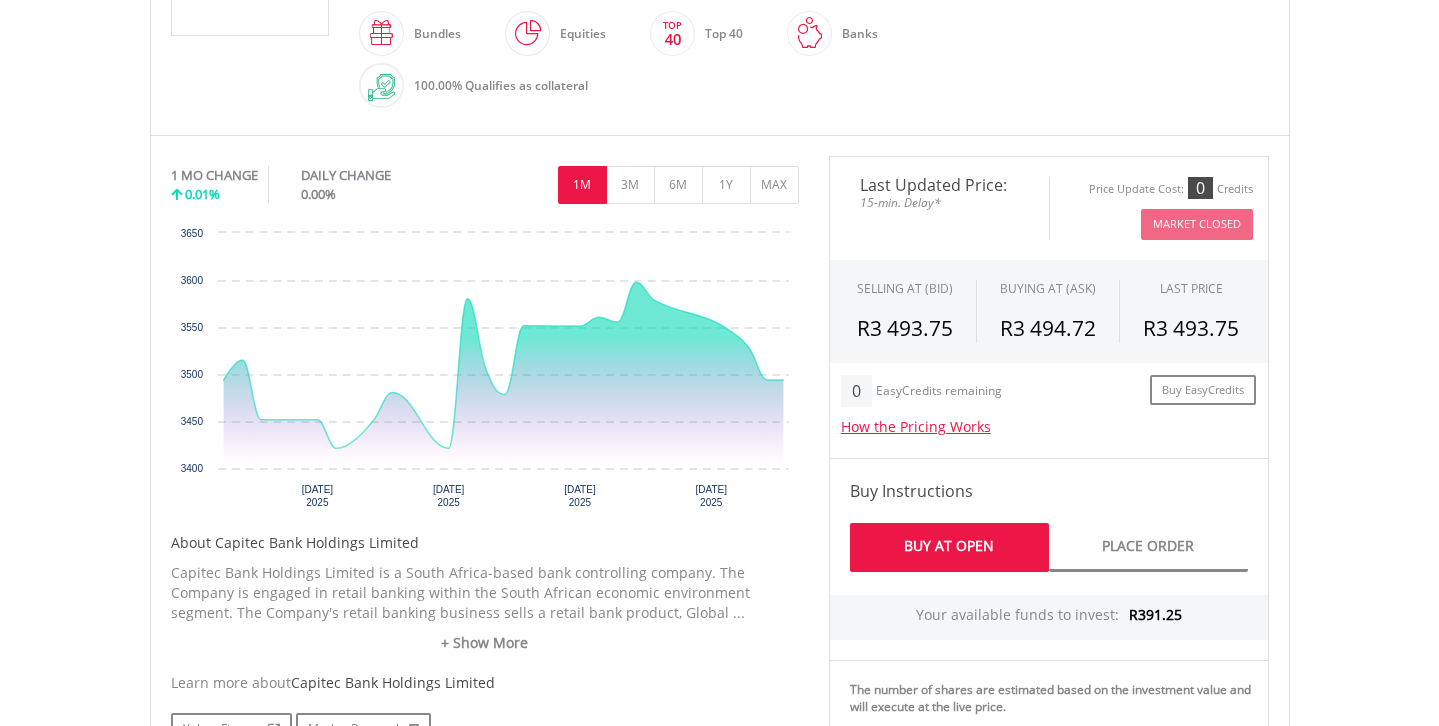scroll, scrollTop: 544, scrollLeft: 0, axis: vertical 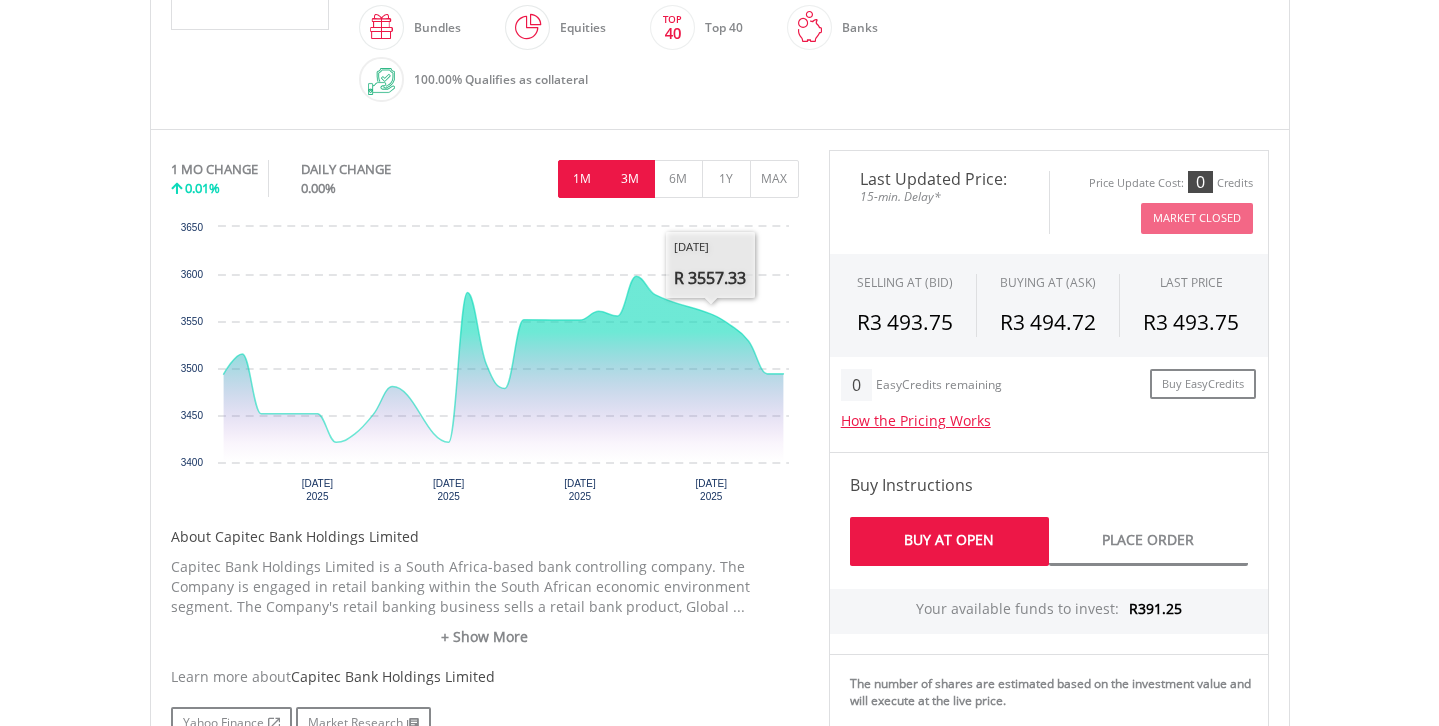 click on "3M" at bounding box center (630, 179) 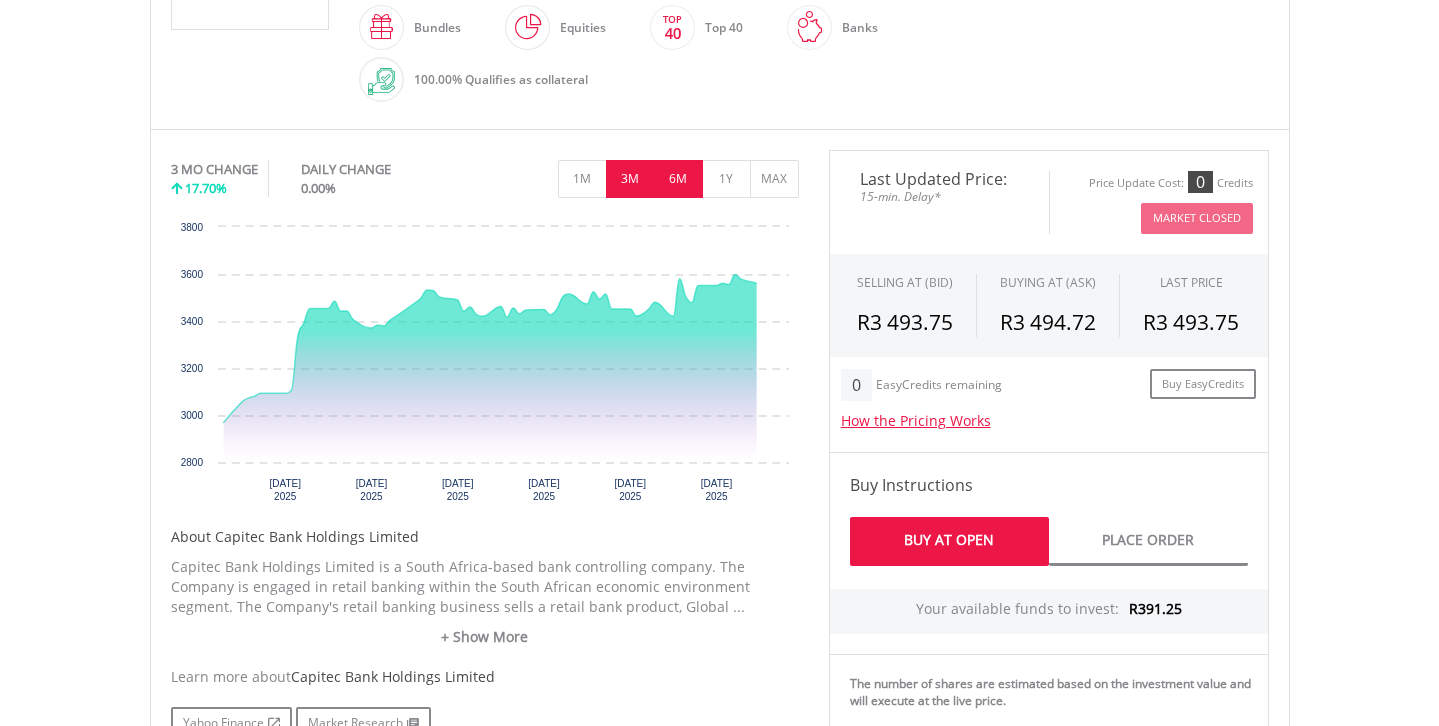 click on "6M" at bounding box center [678, 179] 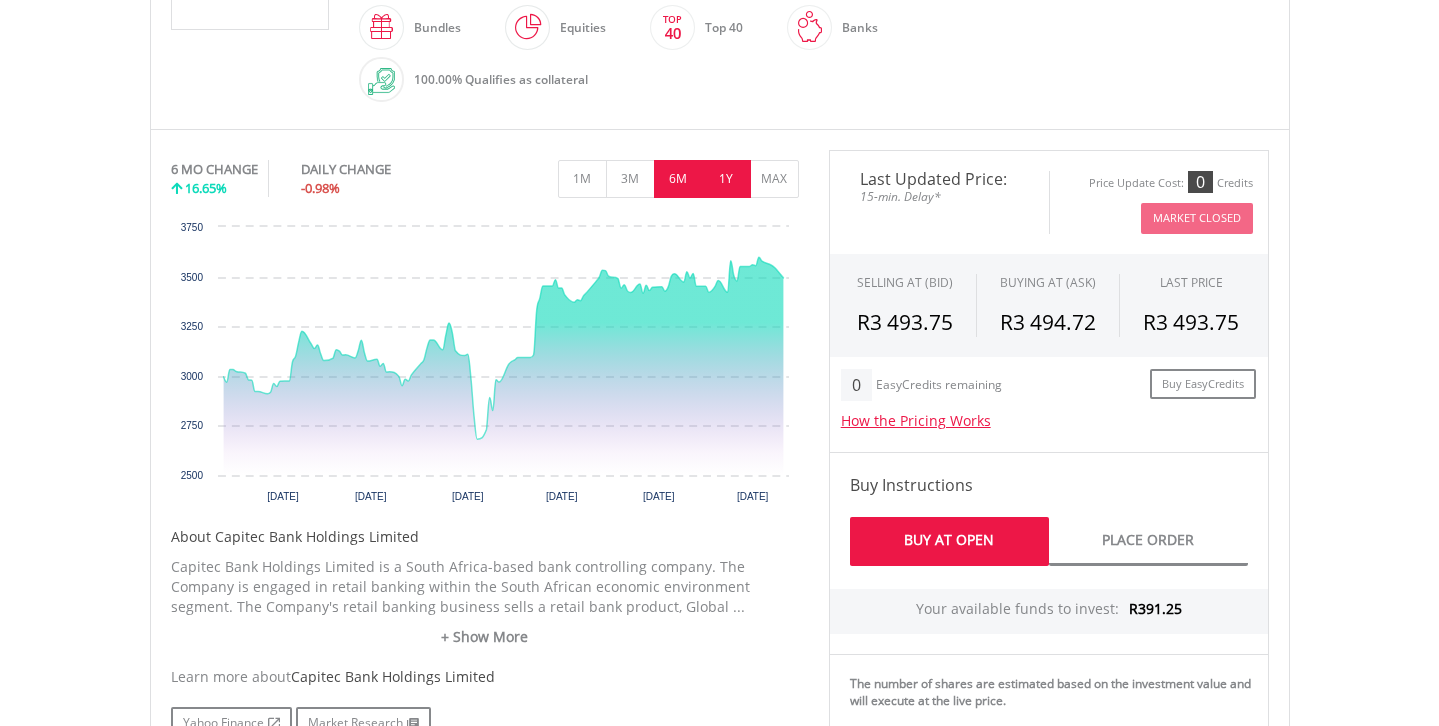 click on "1Y" at bounding box center (726, 179) 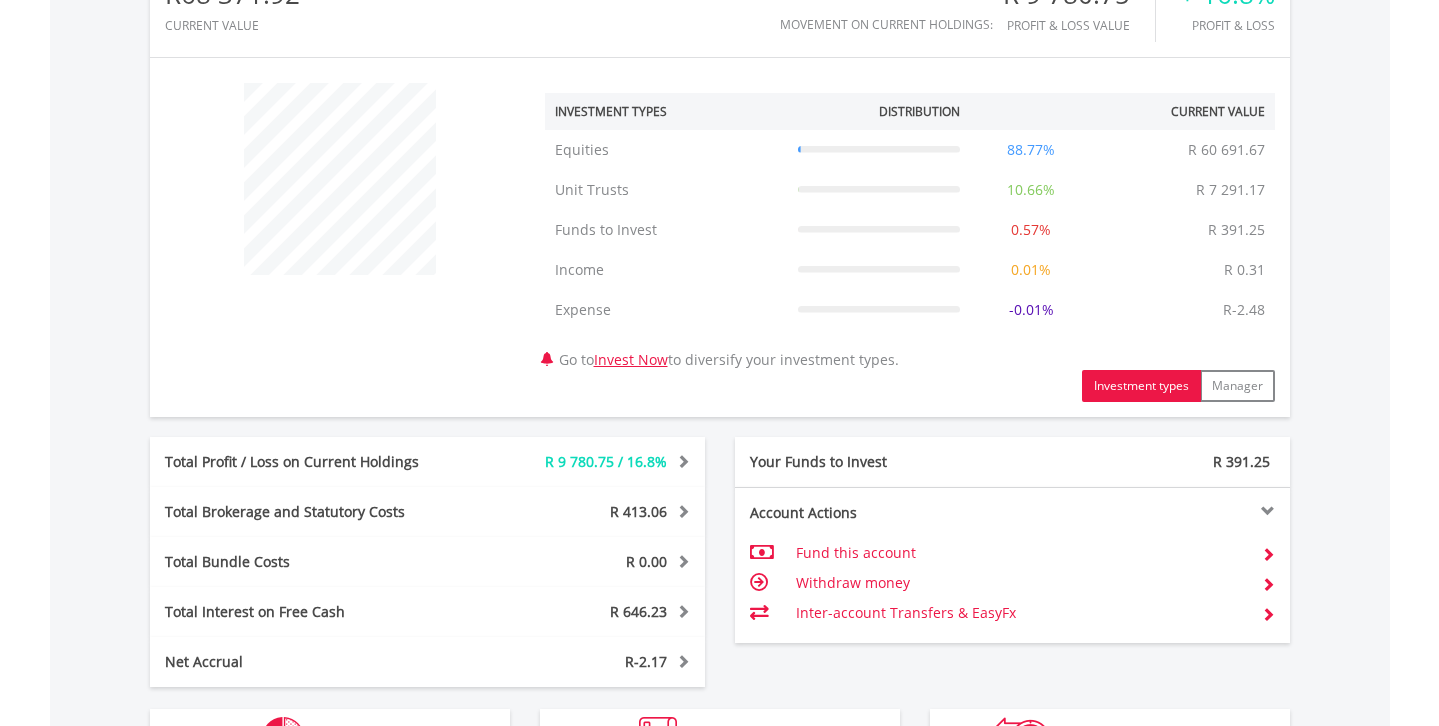 scroll, scrollTop: 1086, scrollLeft: 0, axis: vertical 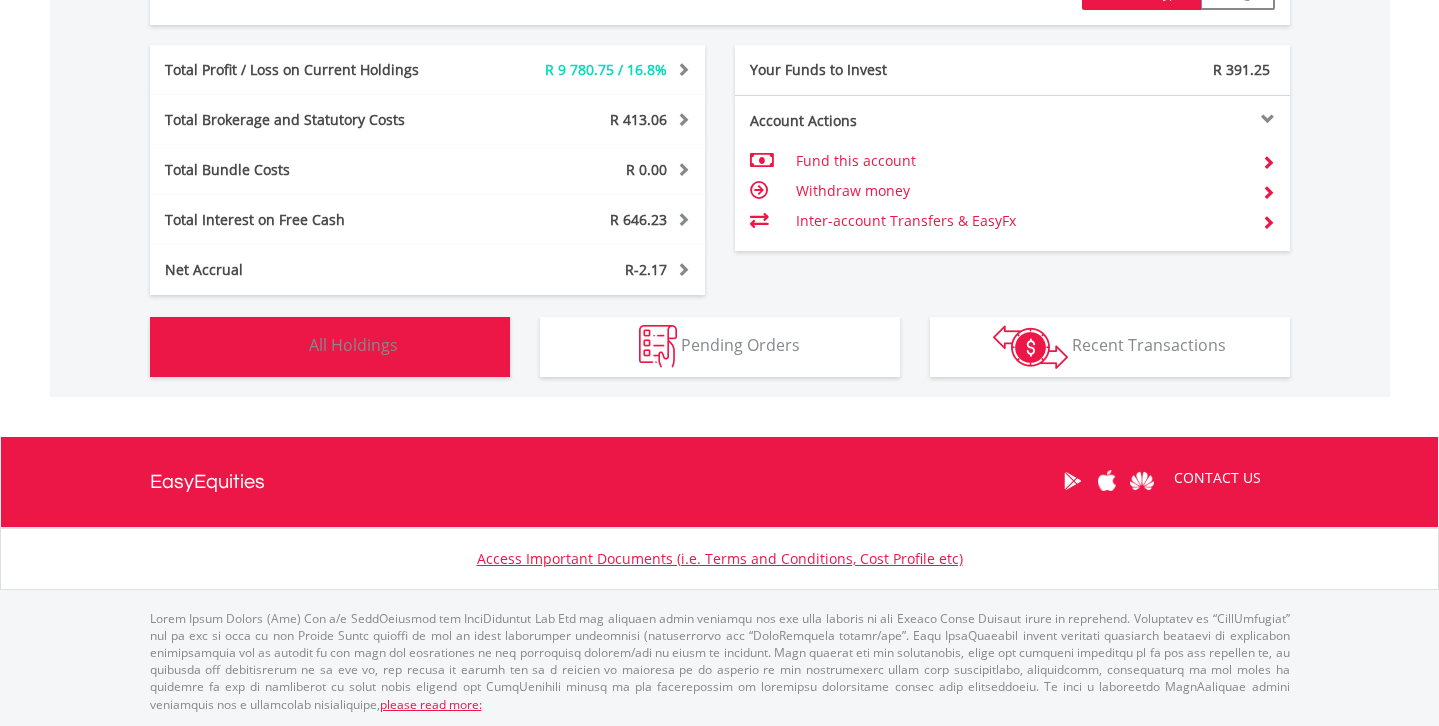 click on "Holdings
All Holdings" at bounding box center (330, 347) 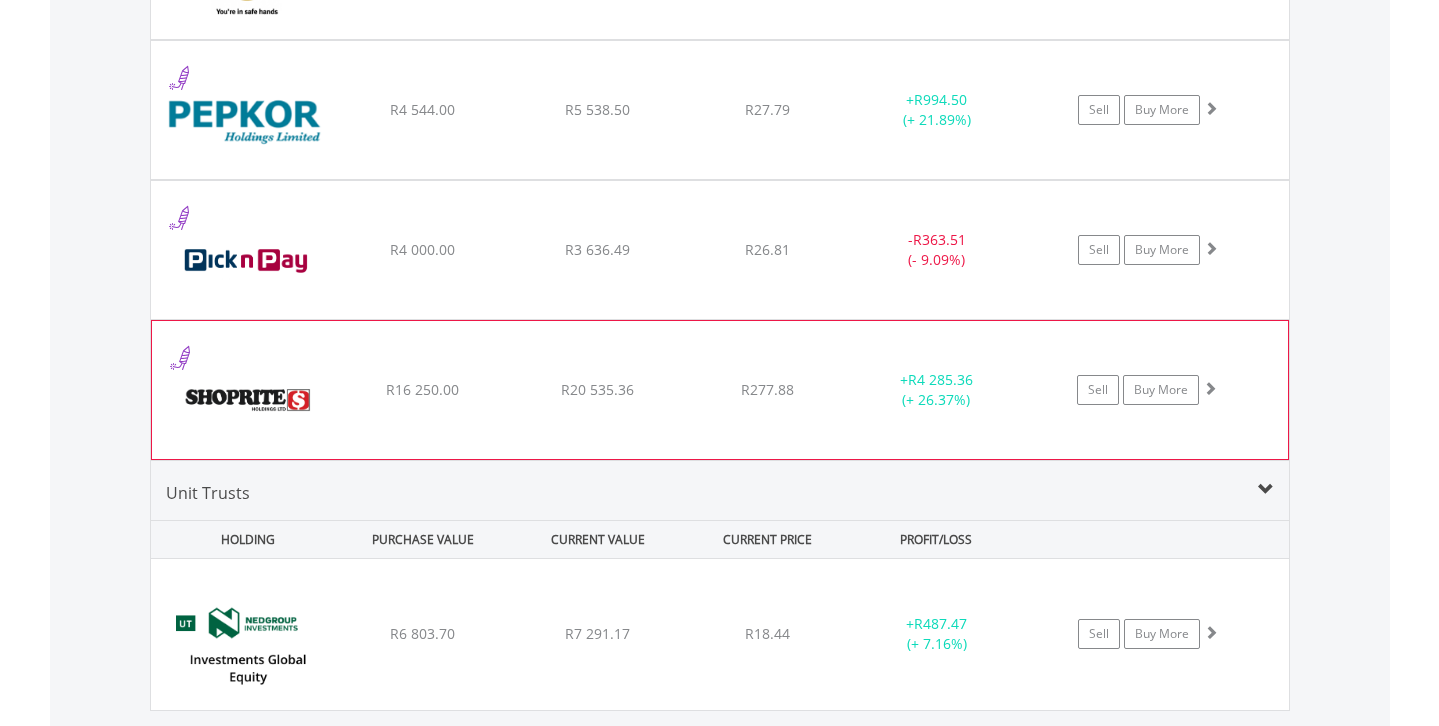 scroll, scrollTop: 2002, scrollLeft: 0, axis: vertical 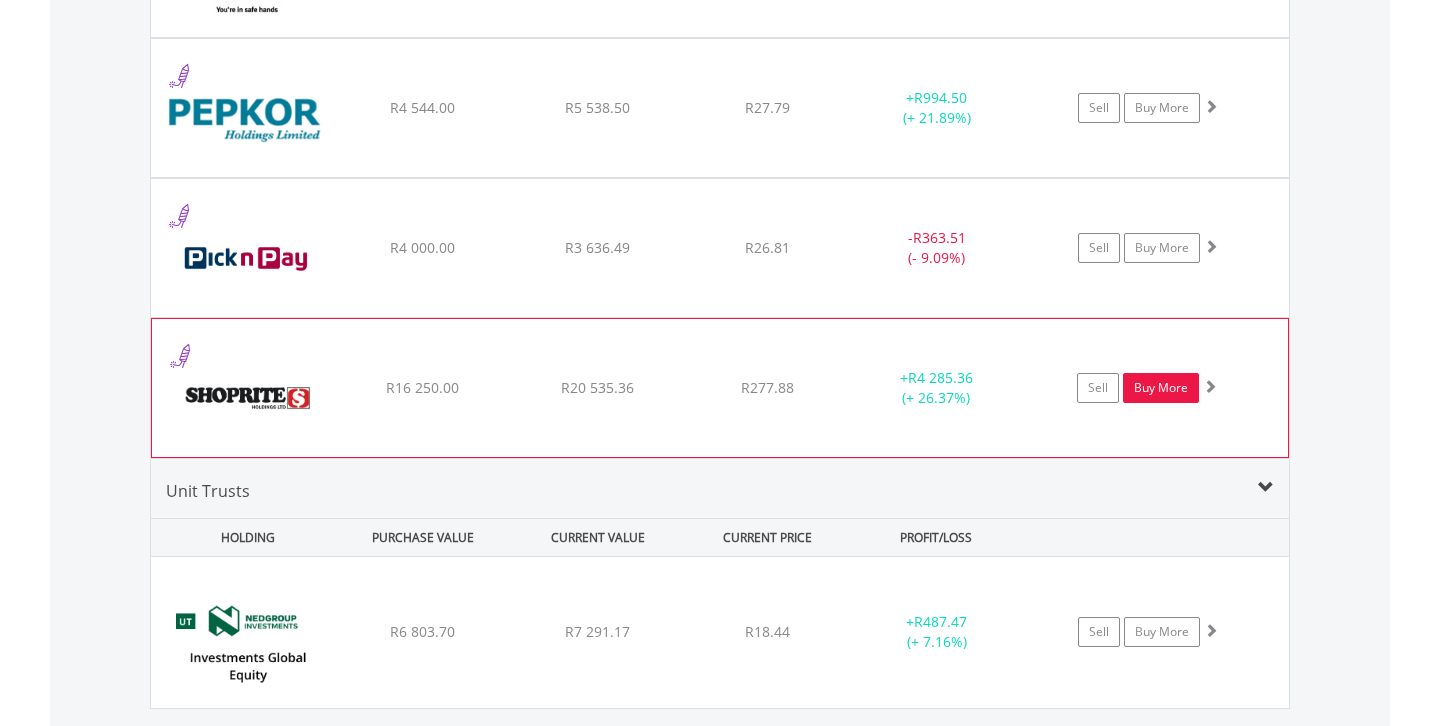 click on "Buy More" at bounding box center [1161, 388] 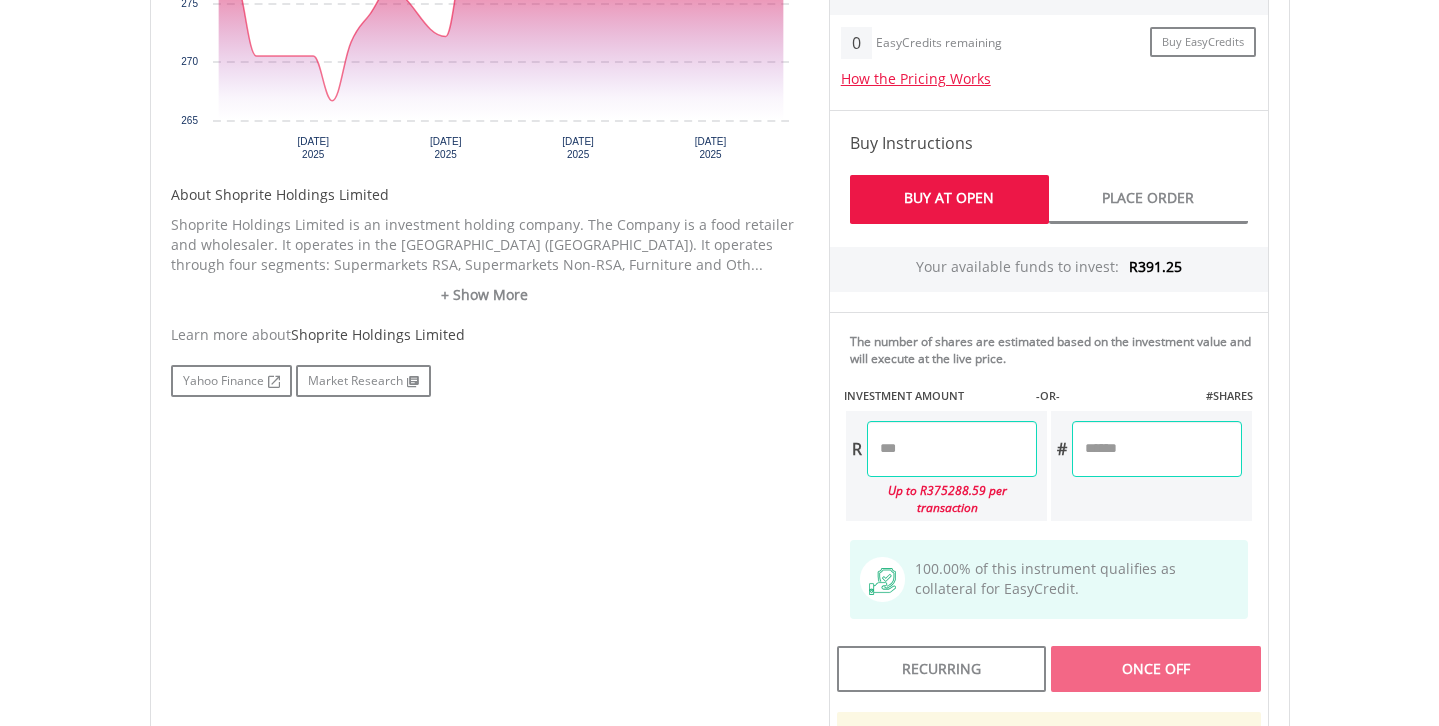 scroll, scrollTop: 906, scrollLeft: 0, axis: vertical 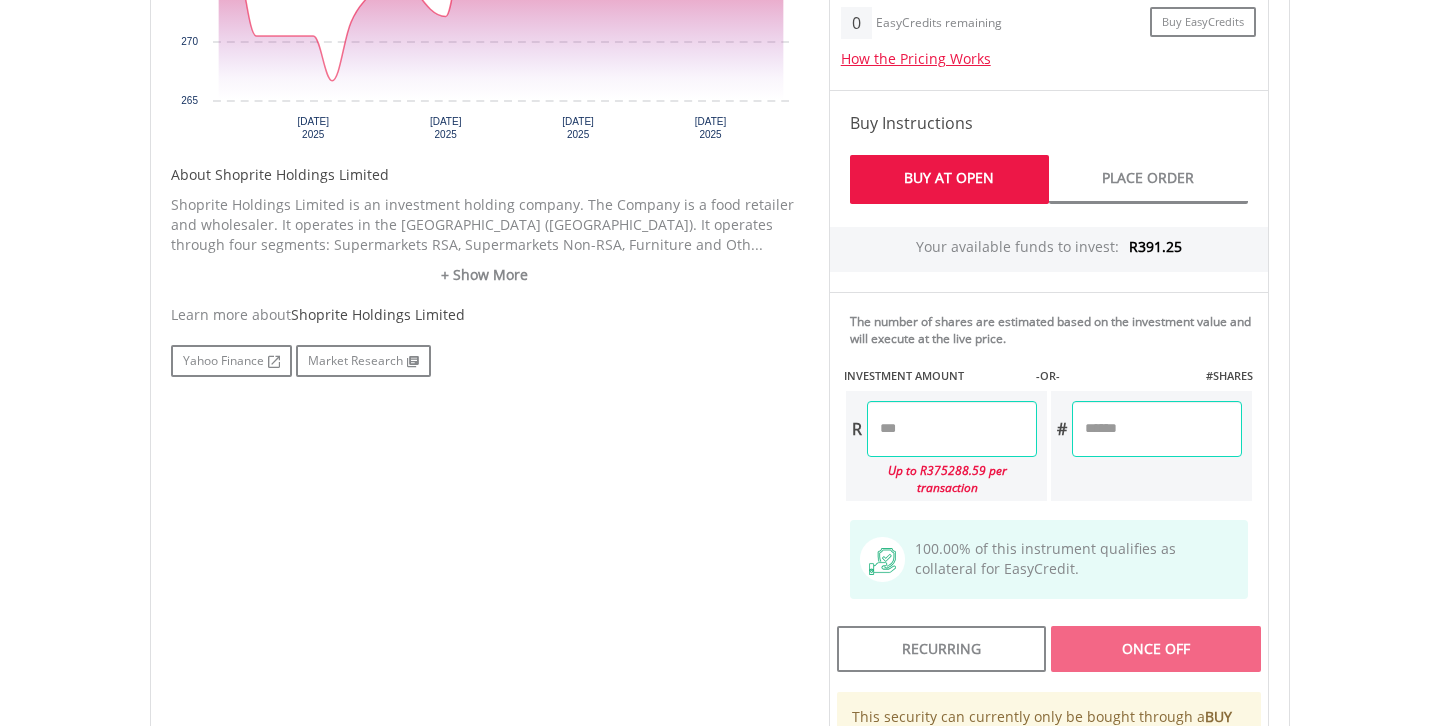 click at bounding box center [952, 429] 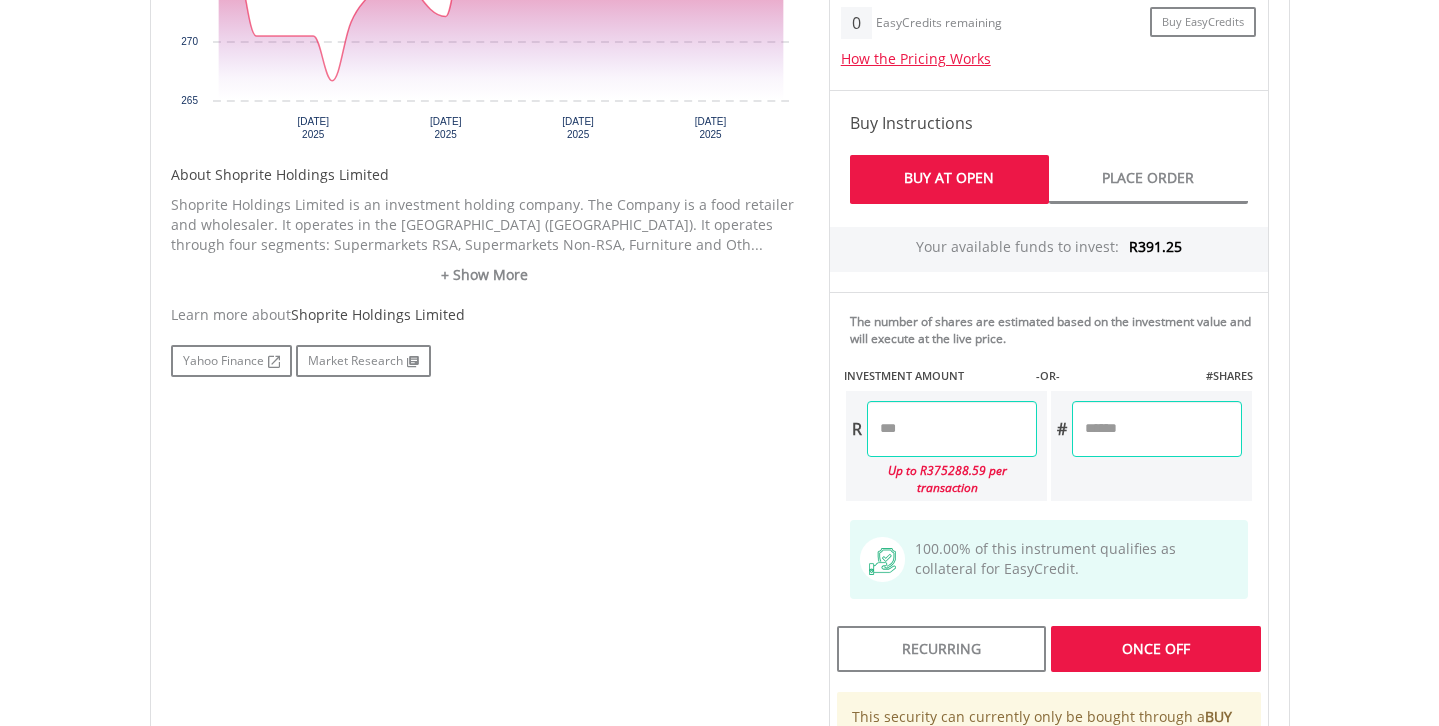 click on "My Investments
Invest Now
New Listings
Sell
My Recurring Investments
Pending Orders
Switch Unit Trusts
Vouchers
Buy a Voucher
Redeem a Voucher" at bounding box center (719, 195) 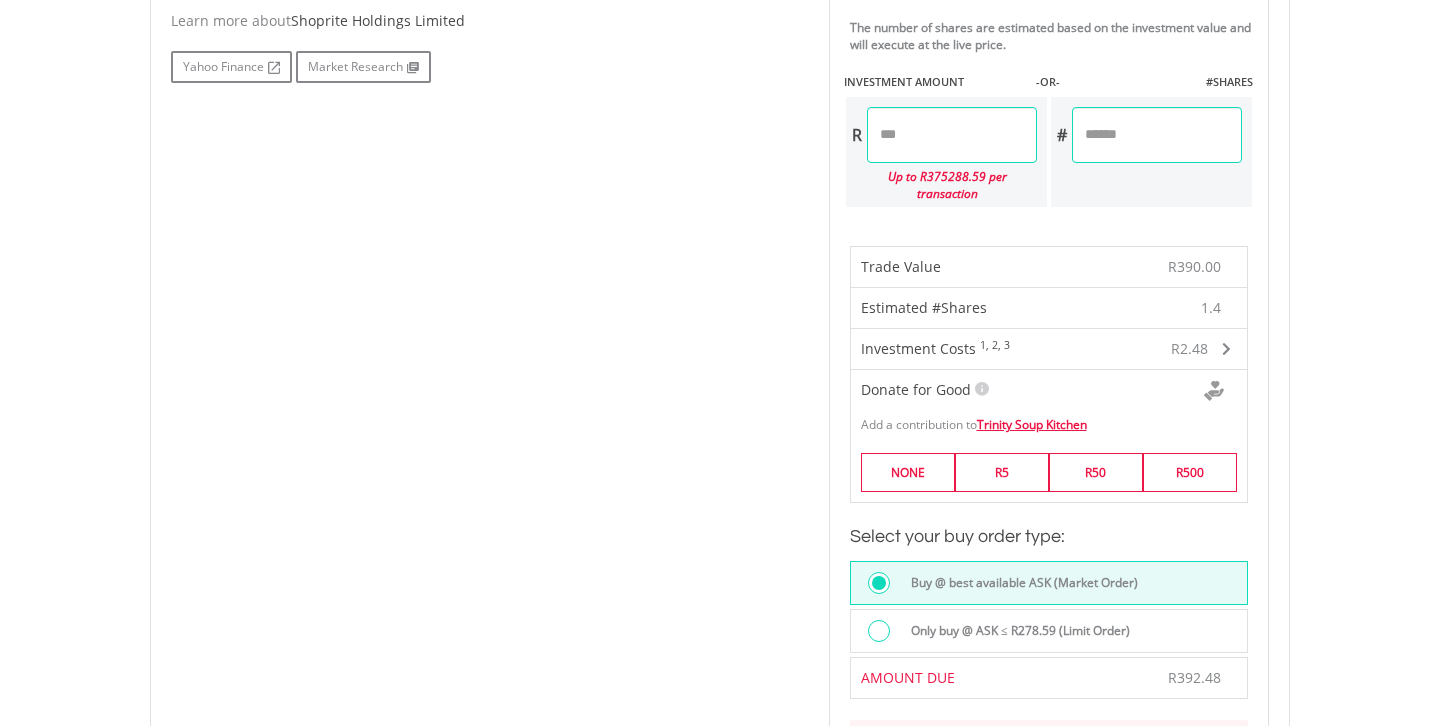 scroll, scrollTop: 1003, scrollLeft: 0, axis: vertical 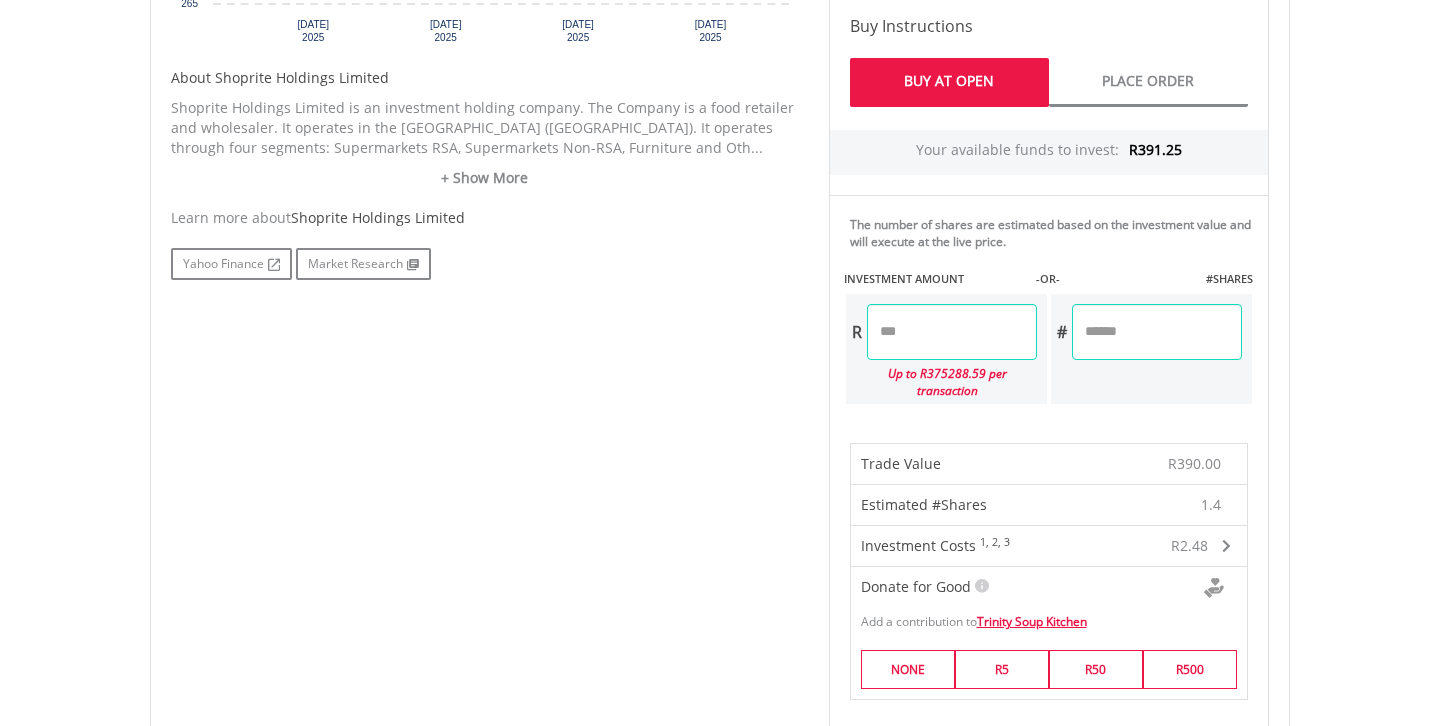 click on "******" at bounding box center (952, 332) 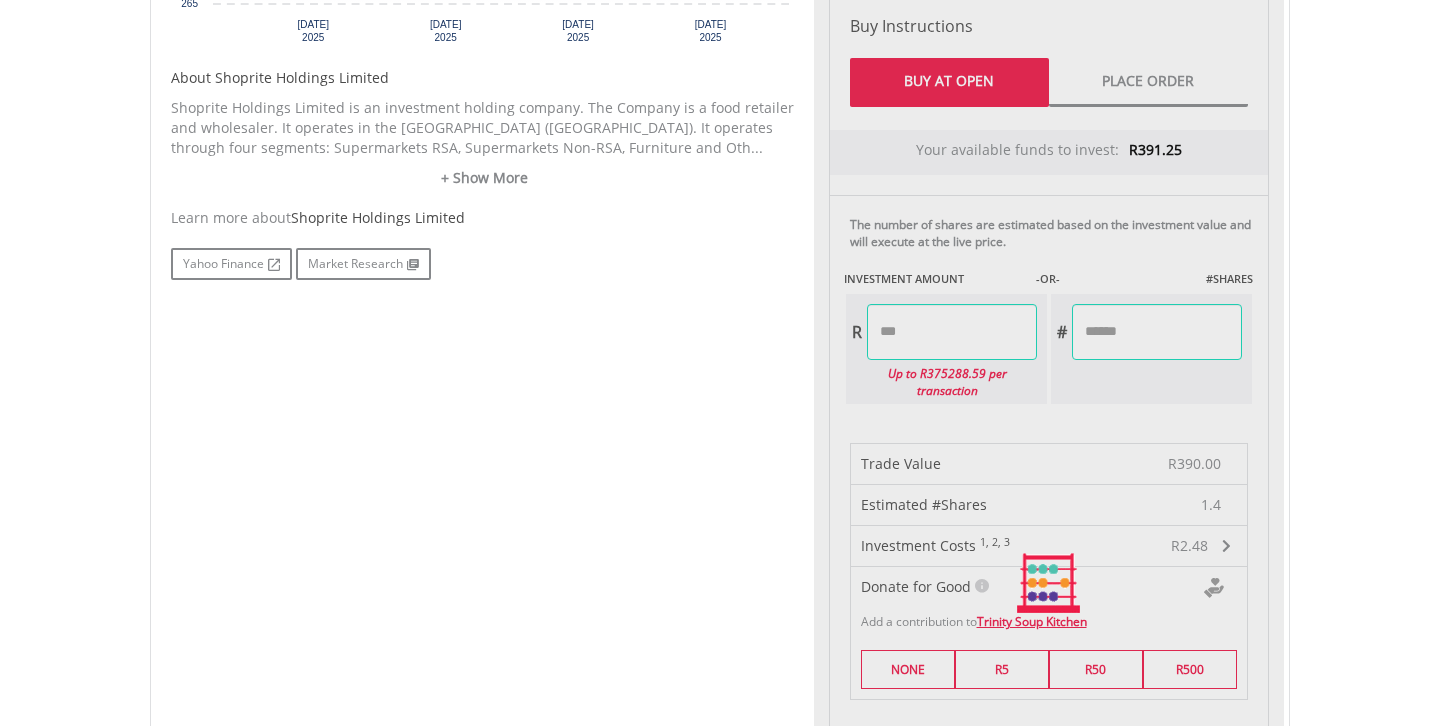 type on "******" 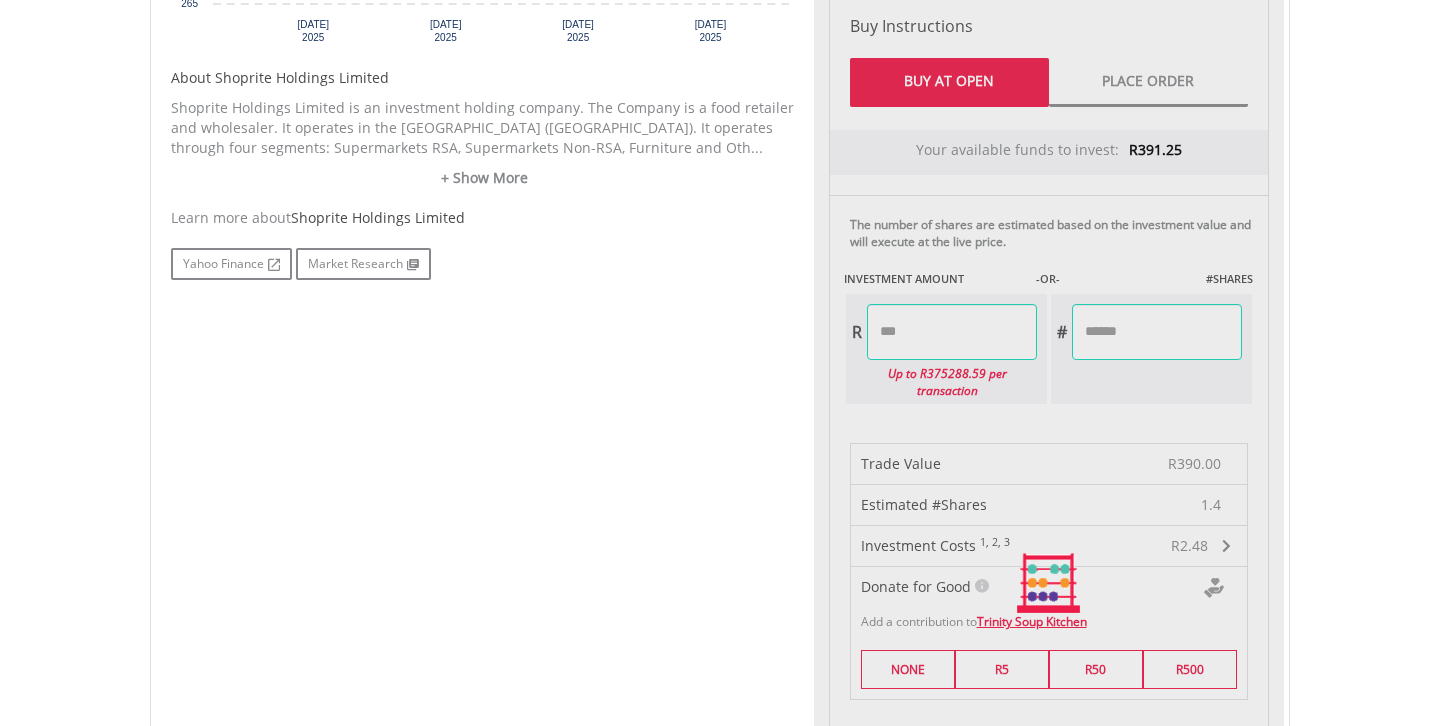 type on "******" 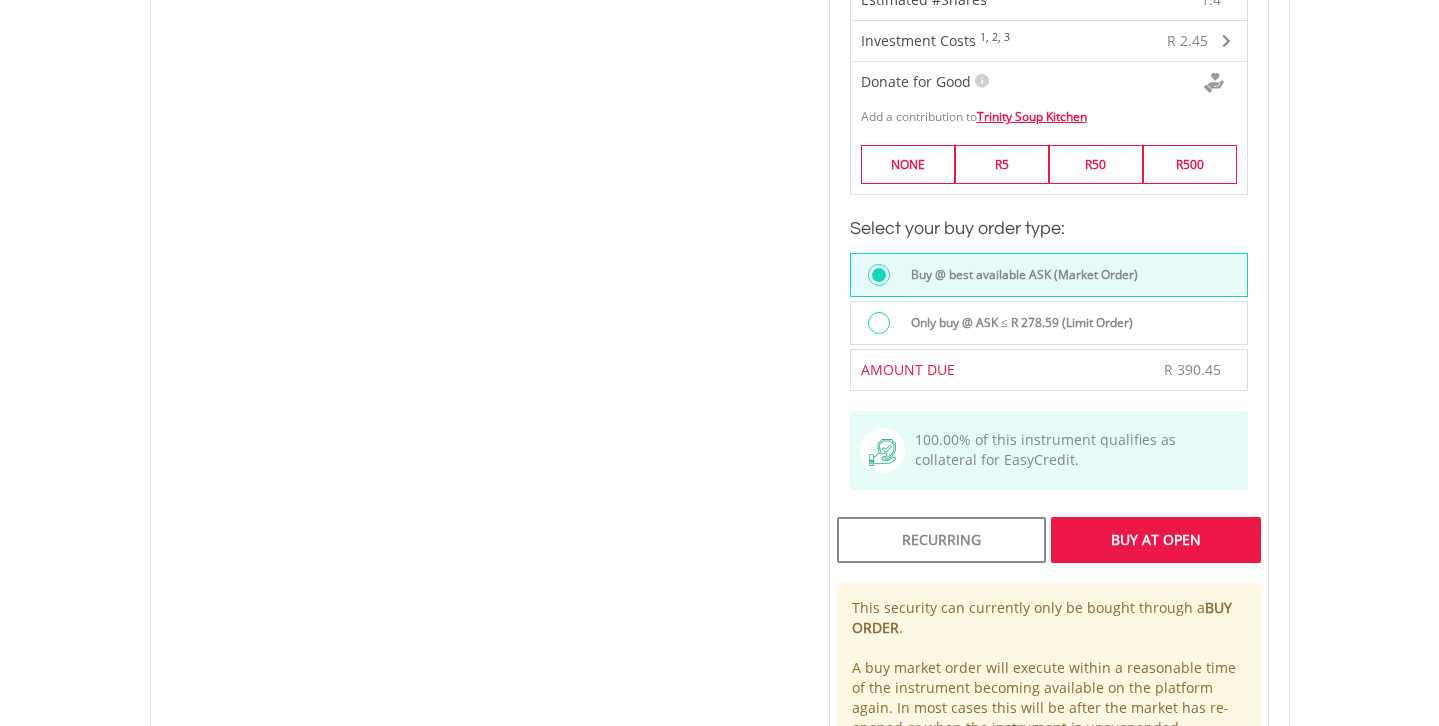 scroll, scrollTop: 1523, scrollLeft: 0, axis: vertical 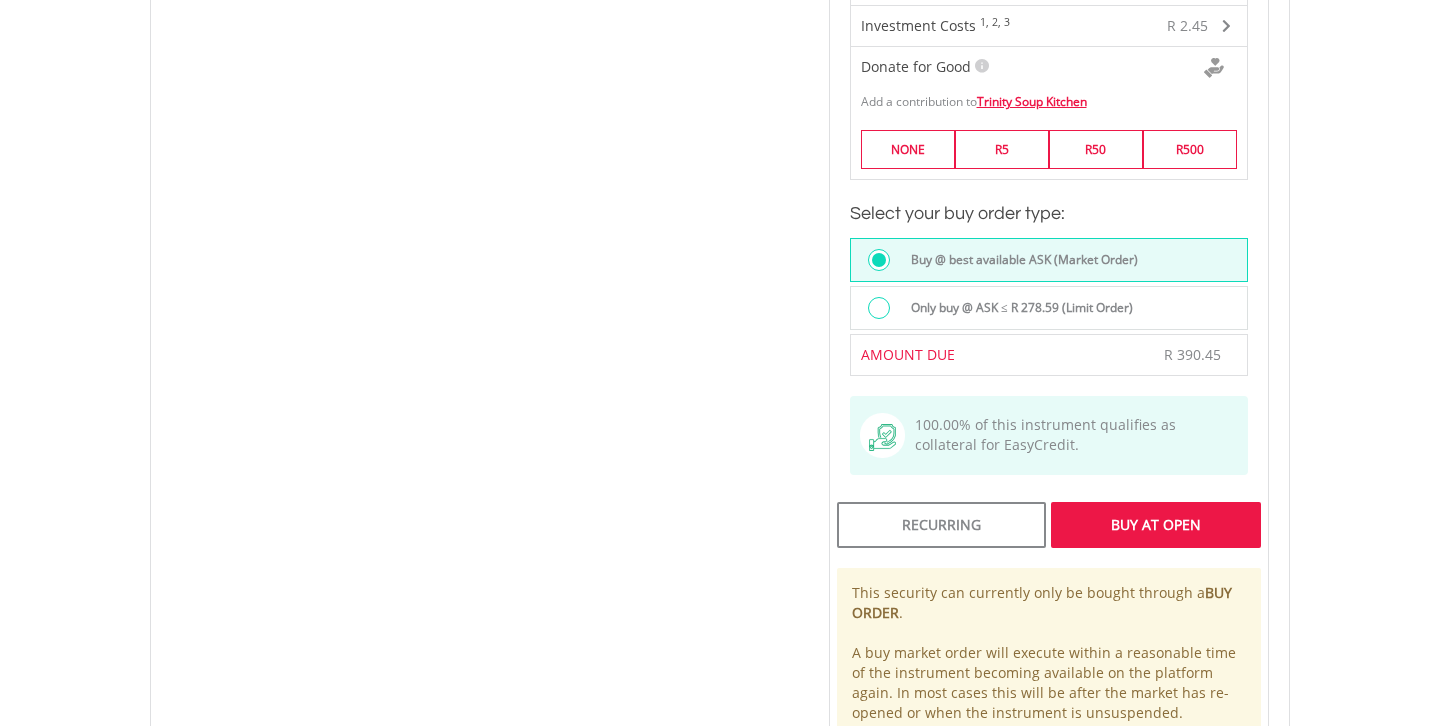 click on "Buy At Open" at bounding box center (1155, 525) 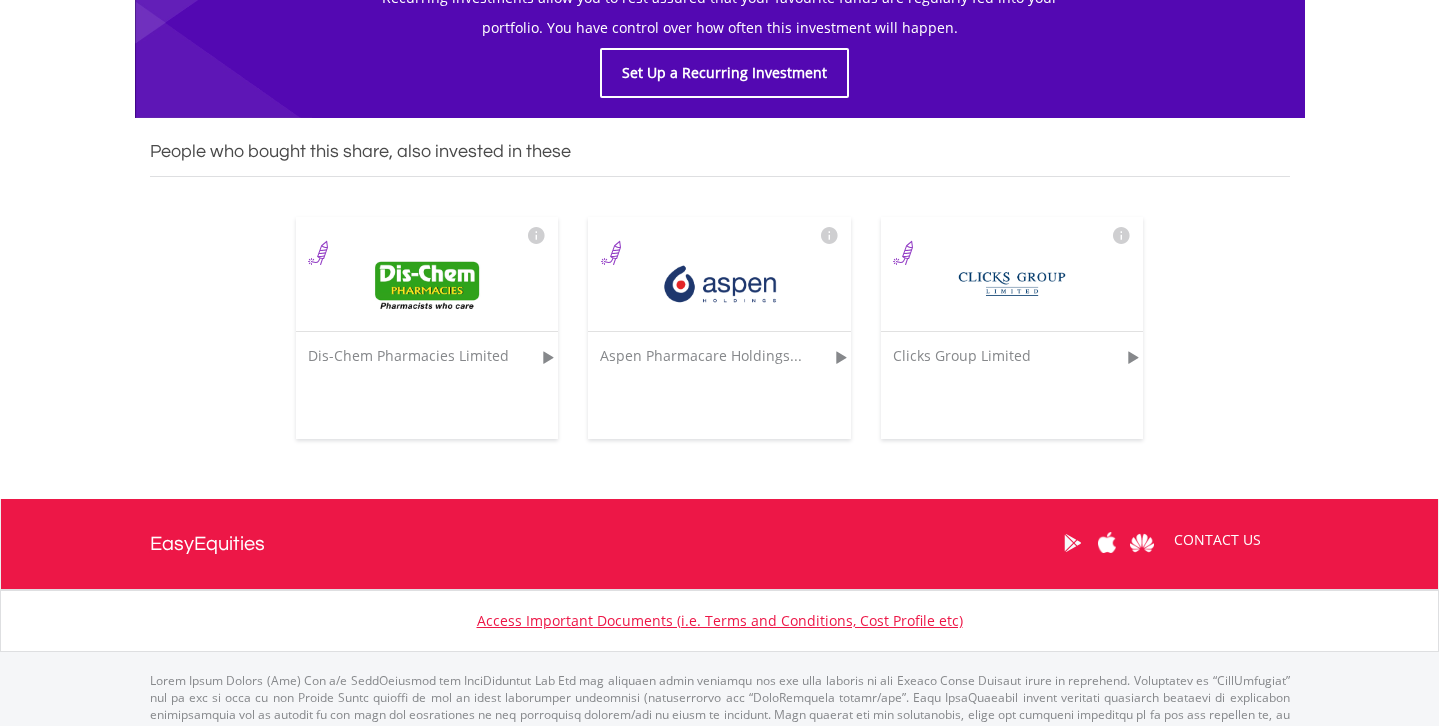 scroll, scrollTop: 1294, scrollLeft: 0, axis: vertical 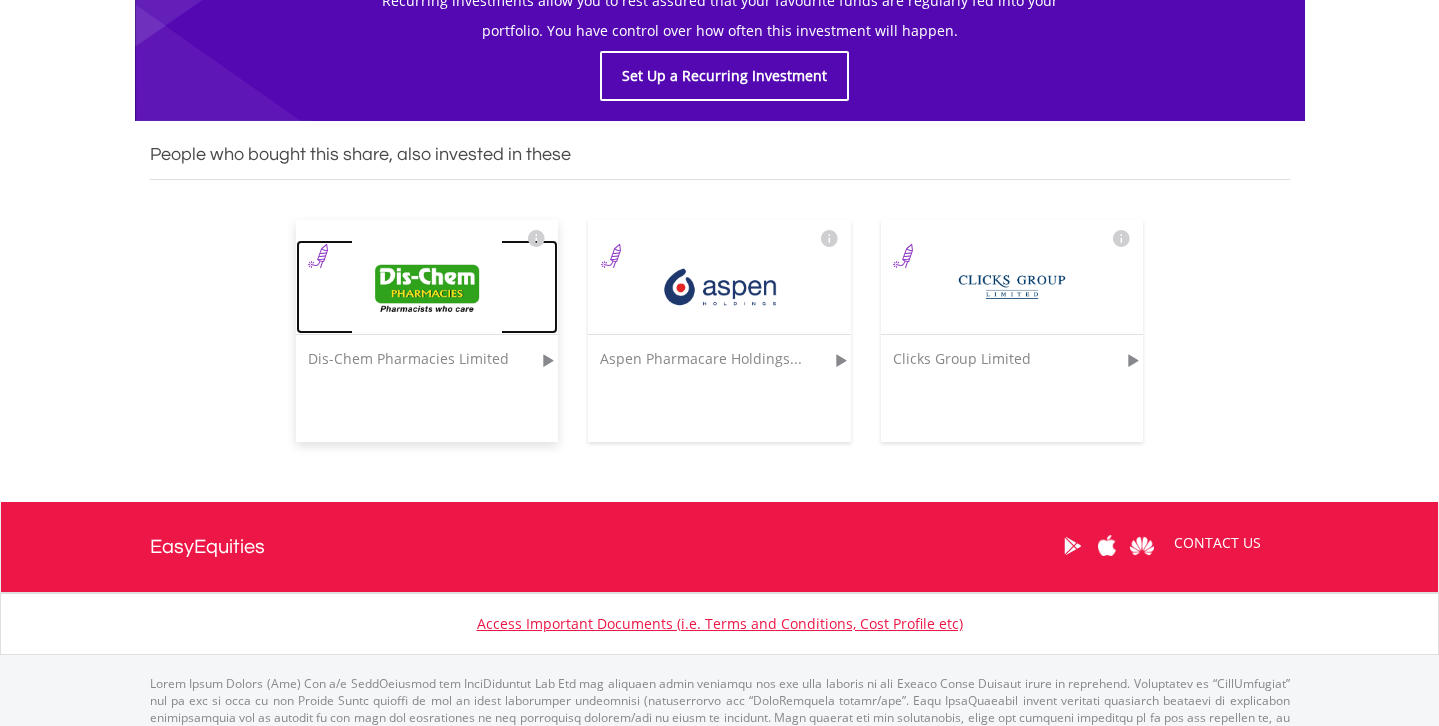click at bounding box center (427, 287) 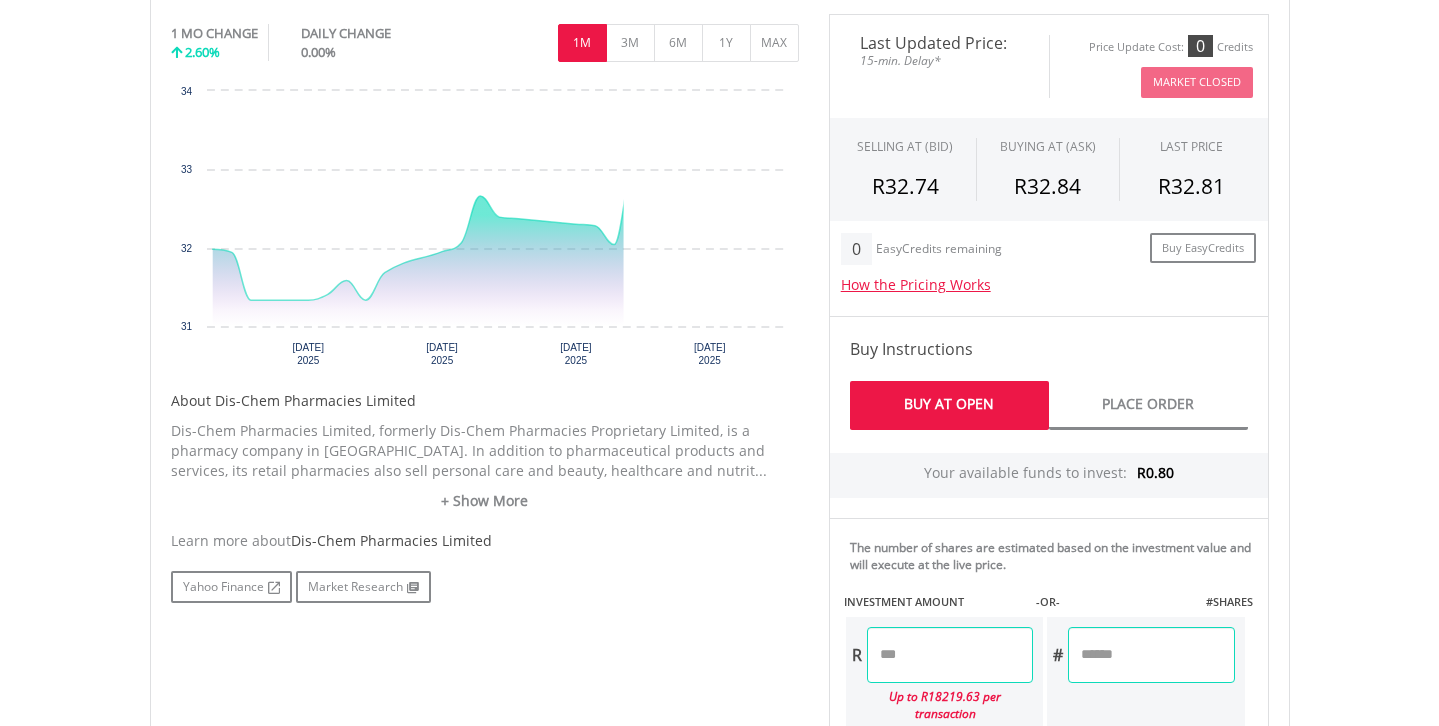 scroll, scrollTop: 604, scrollLeft: 0, axis: vertical 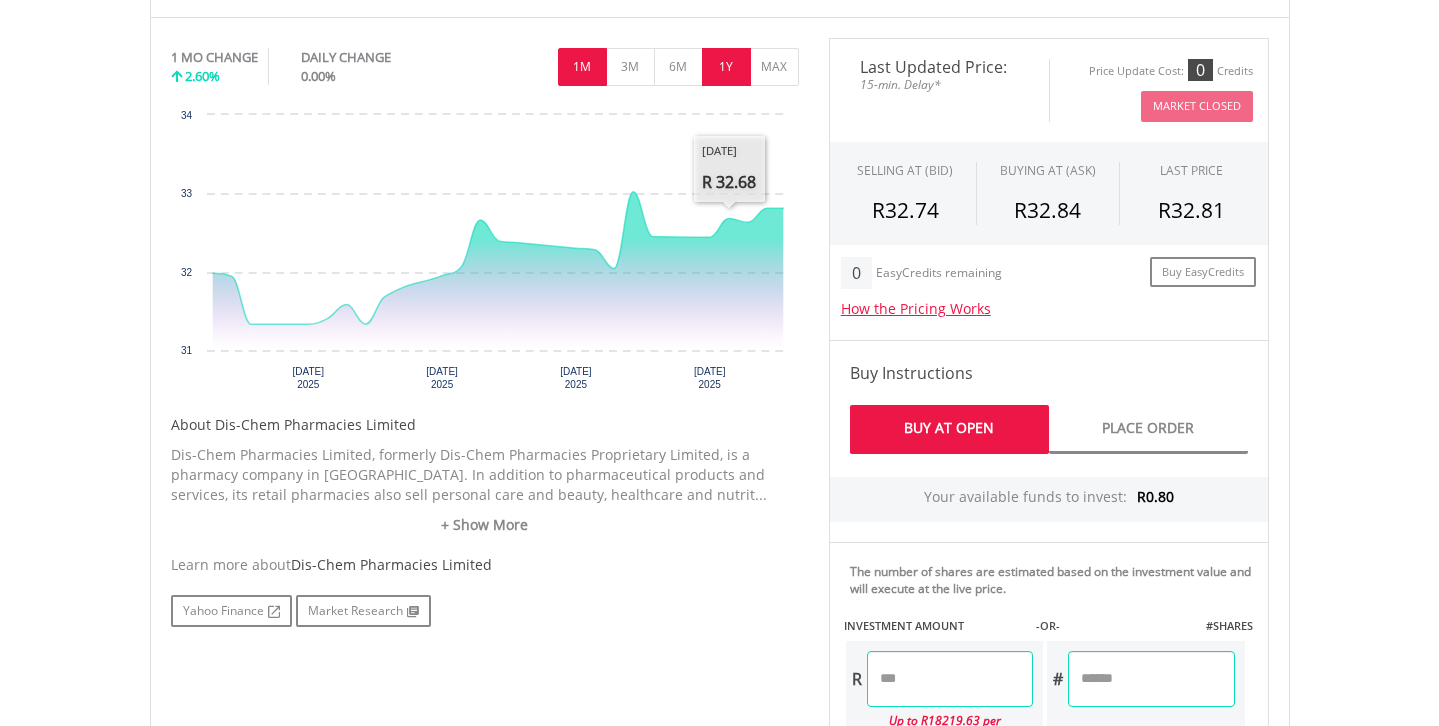 click on "1Y" at bounding box center (726, 67) 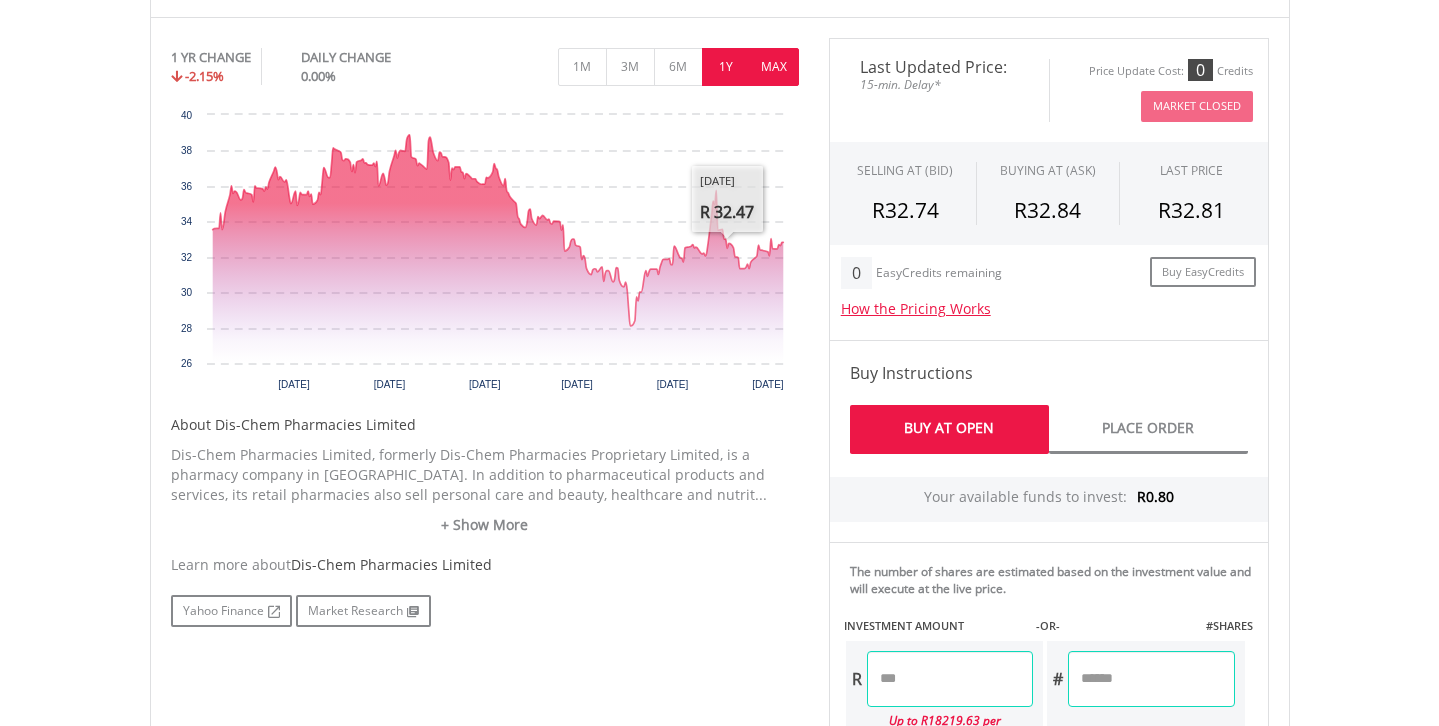 click on "MAX" at bounding box center (774, 67) 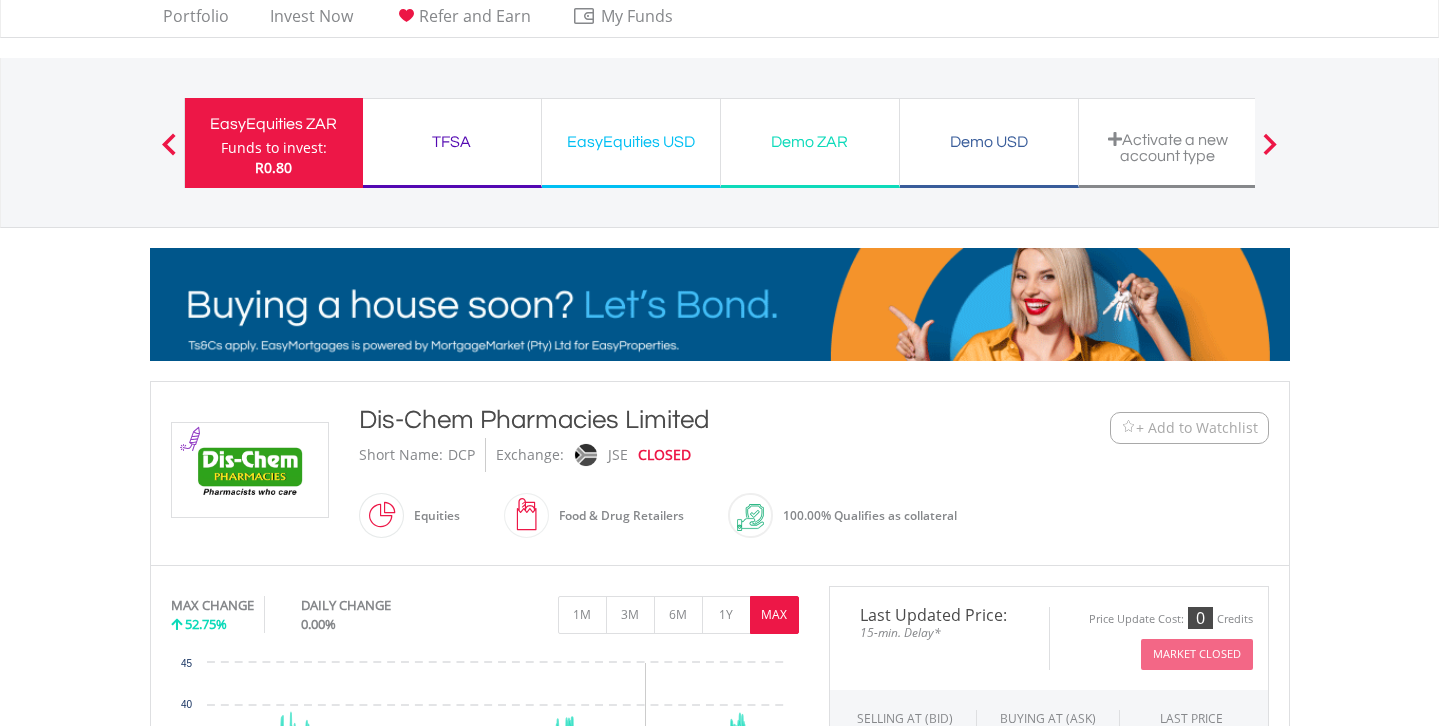scroll, scrollTop: 0, scrollLeft: 0, axis: both 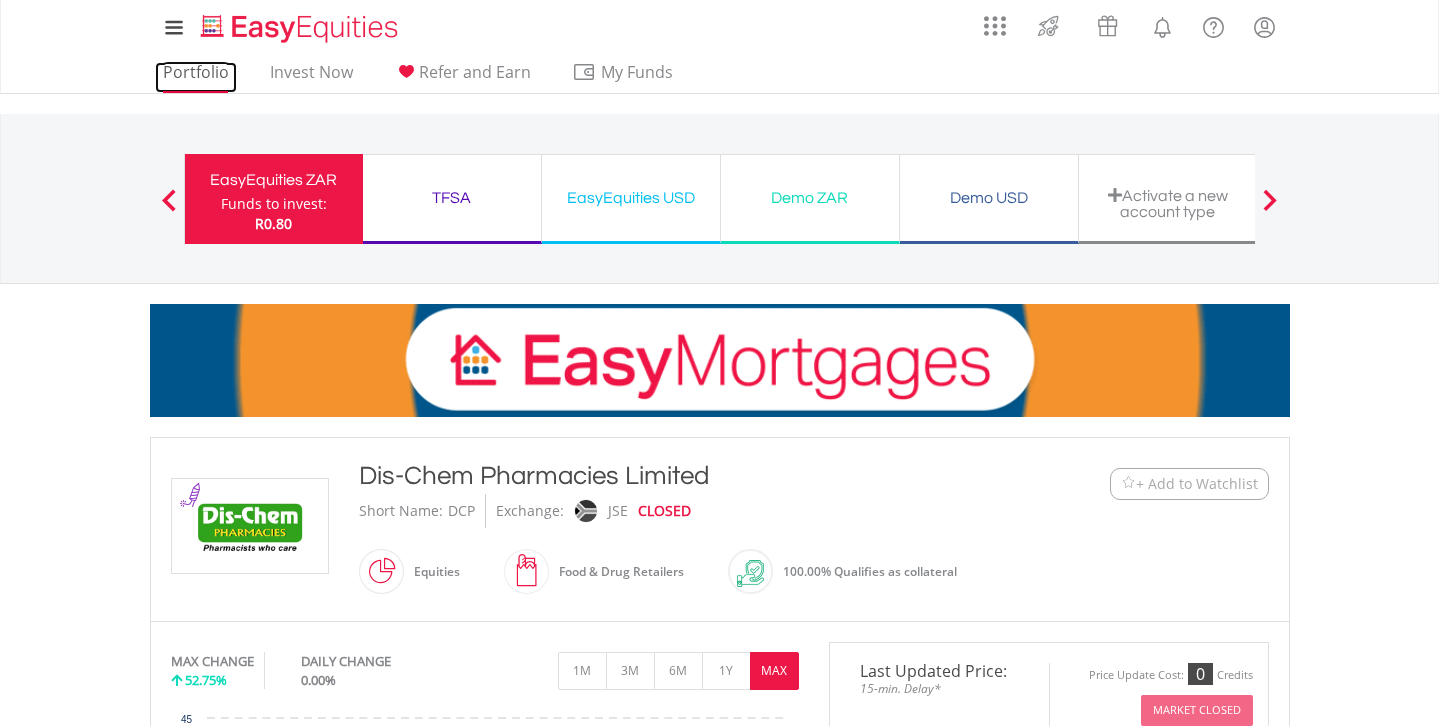 click on "Portfolio" at bounding box center (196, 77) 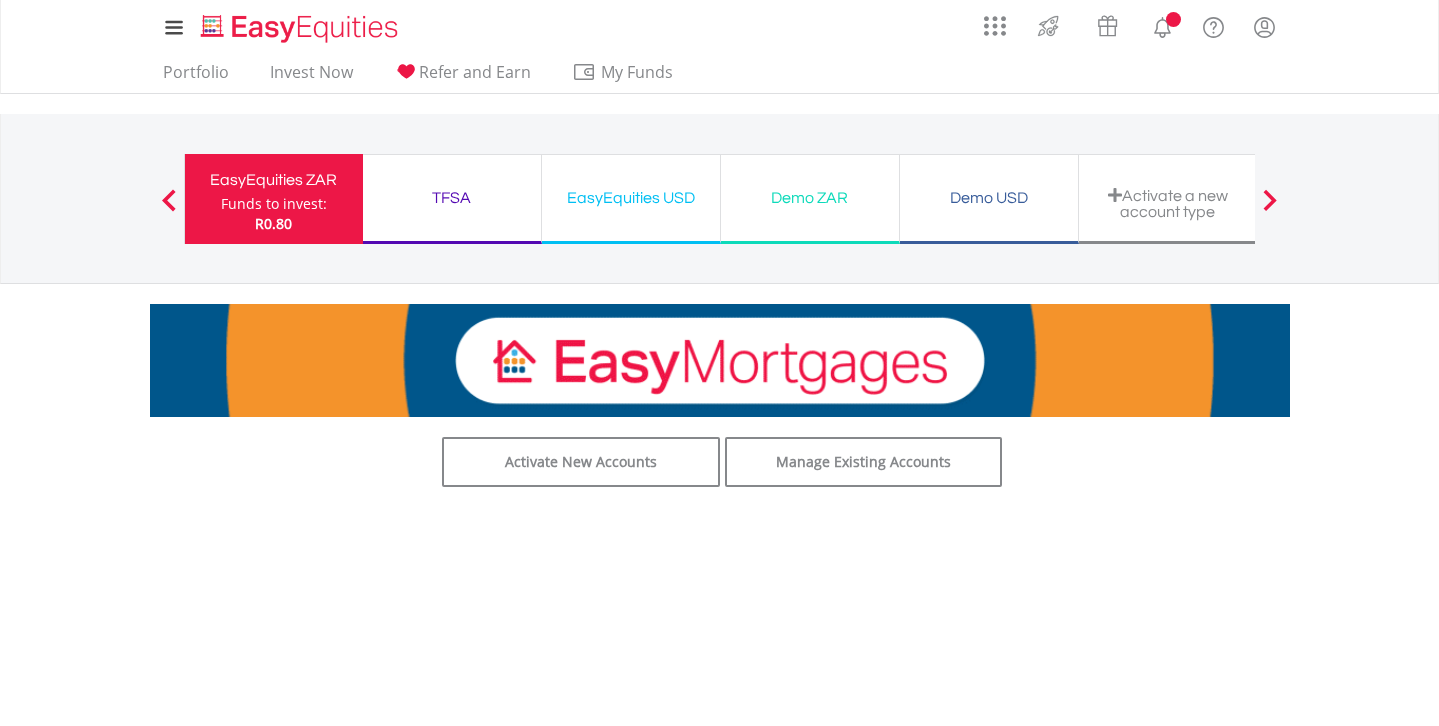 scroll, scrollTop: 0, scrollLeft: 0, axis: both 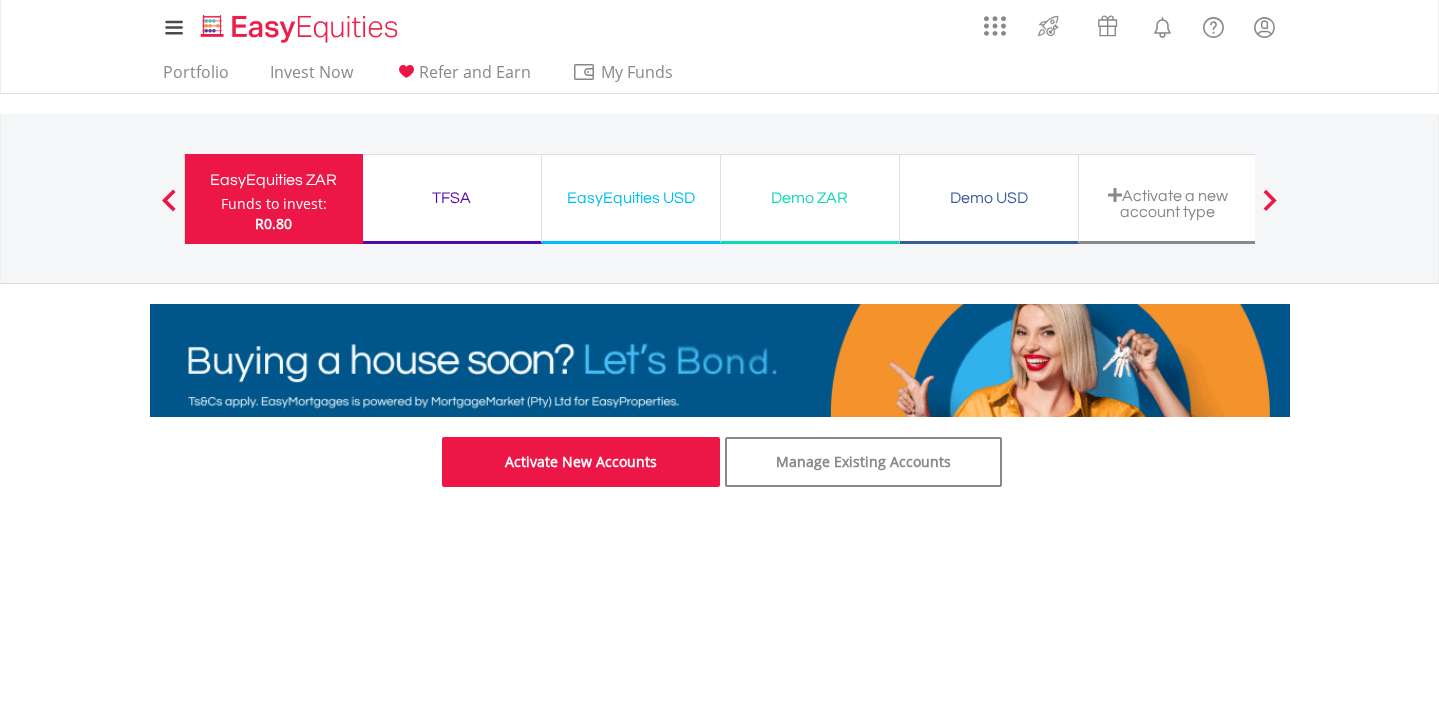 click on "Activate New Accounts" at bounding box center [581, 462] 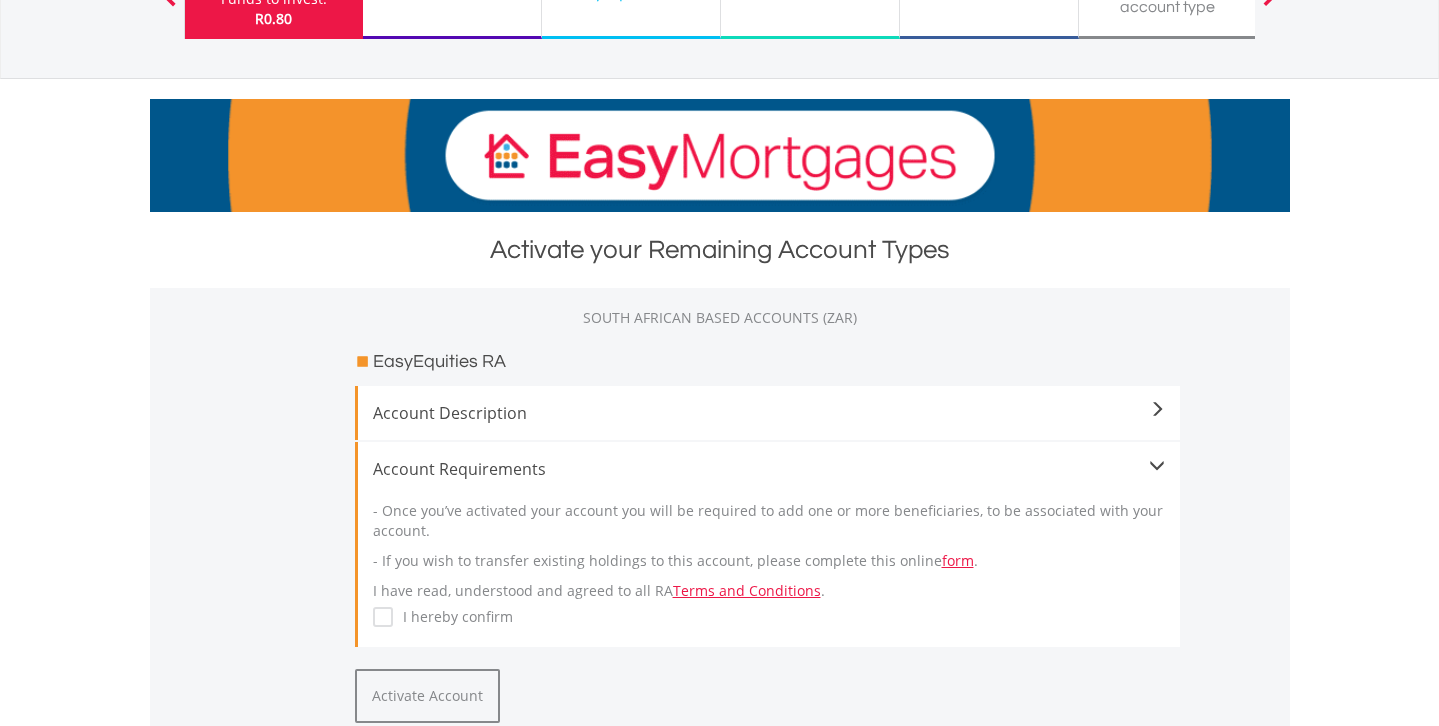 scroll, scrollTop: 212, scrollLeft: 0, axis: vertical 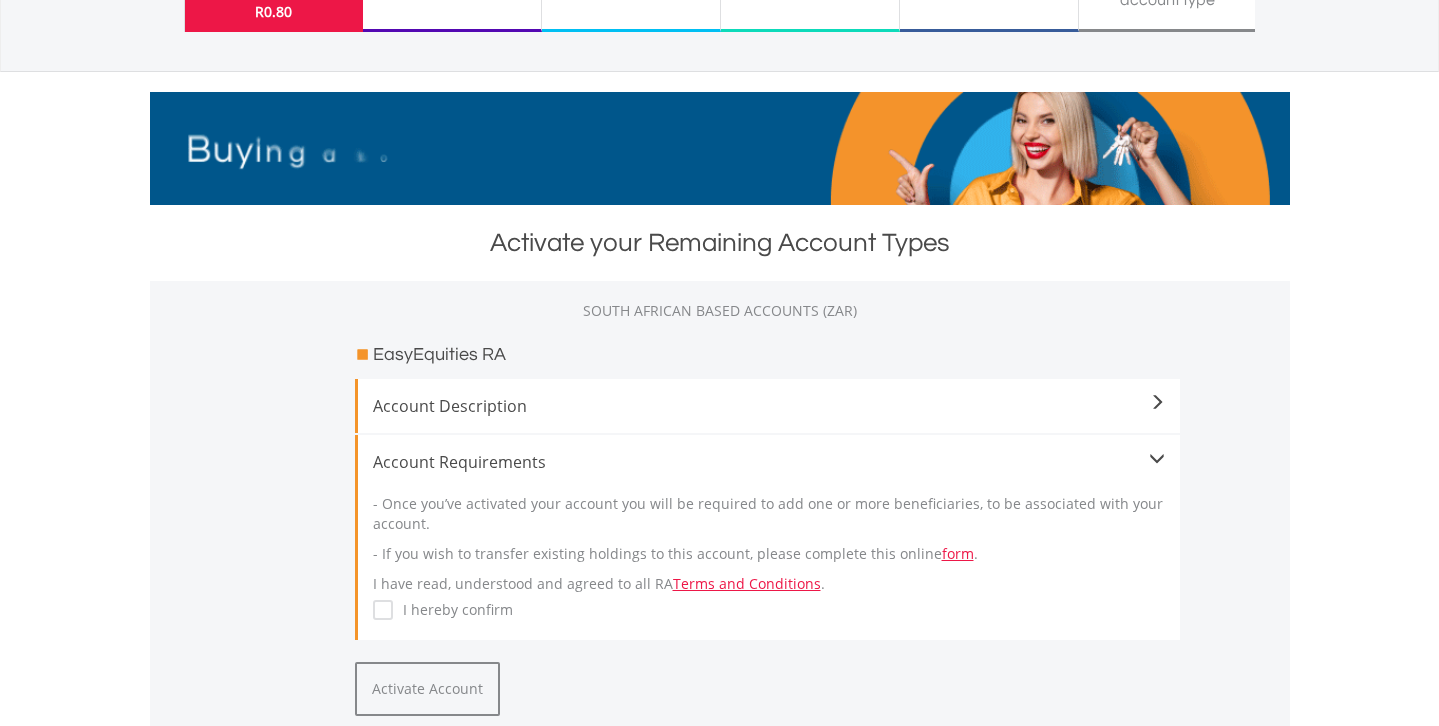 click on "Account Description" at bounding box center [769, 406] 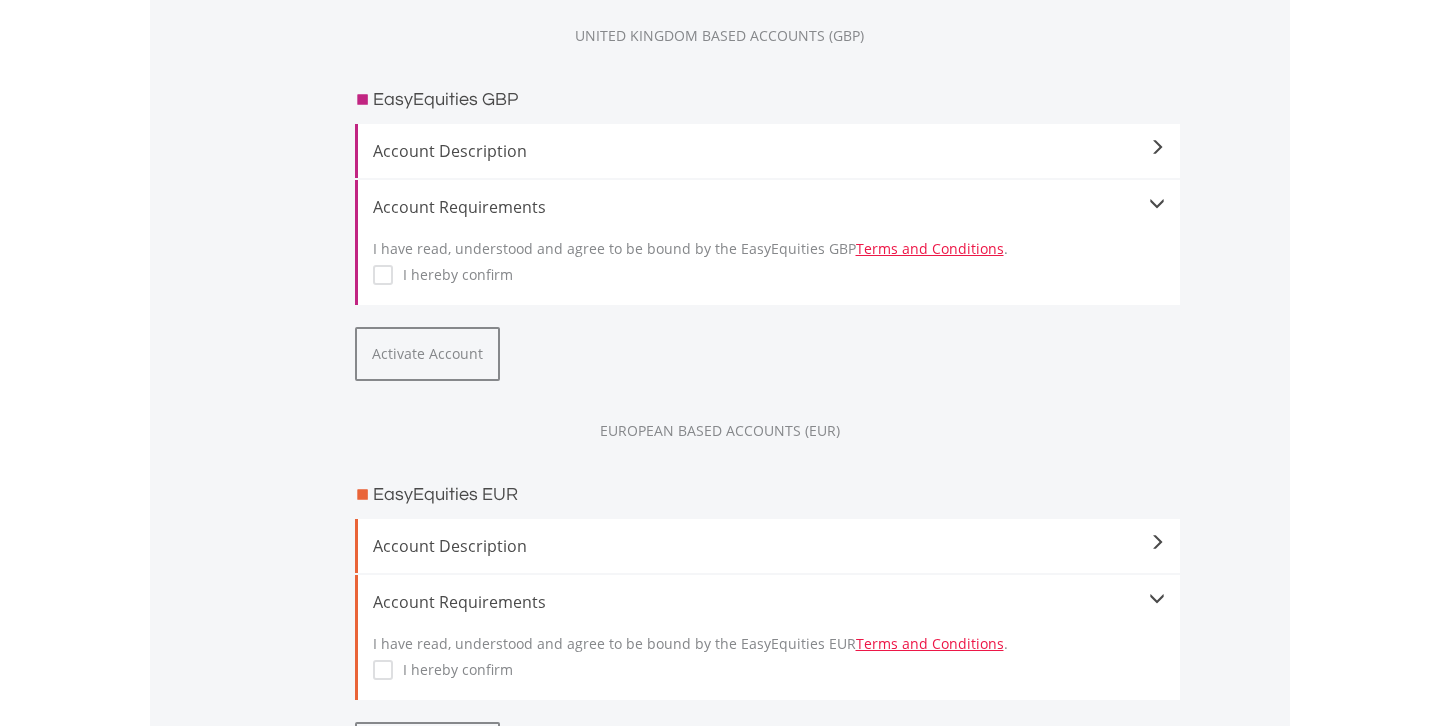 scroll, scrollTop: 2450, scrollLeft: 0, axis: vertical 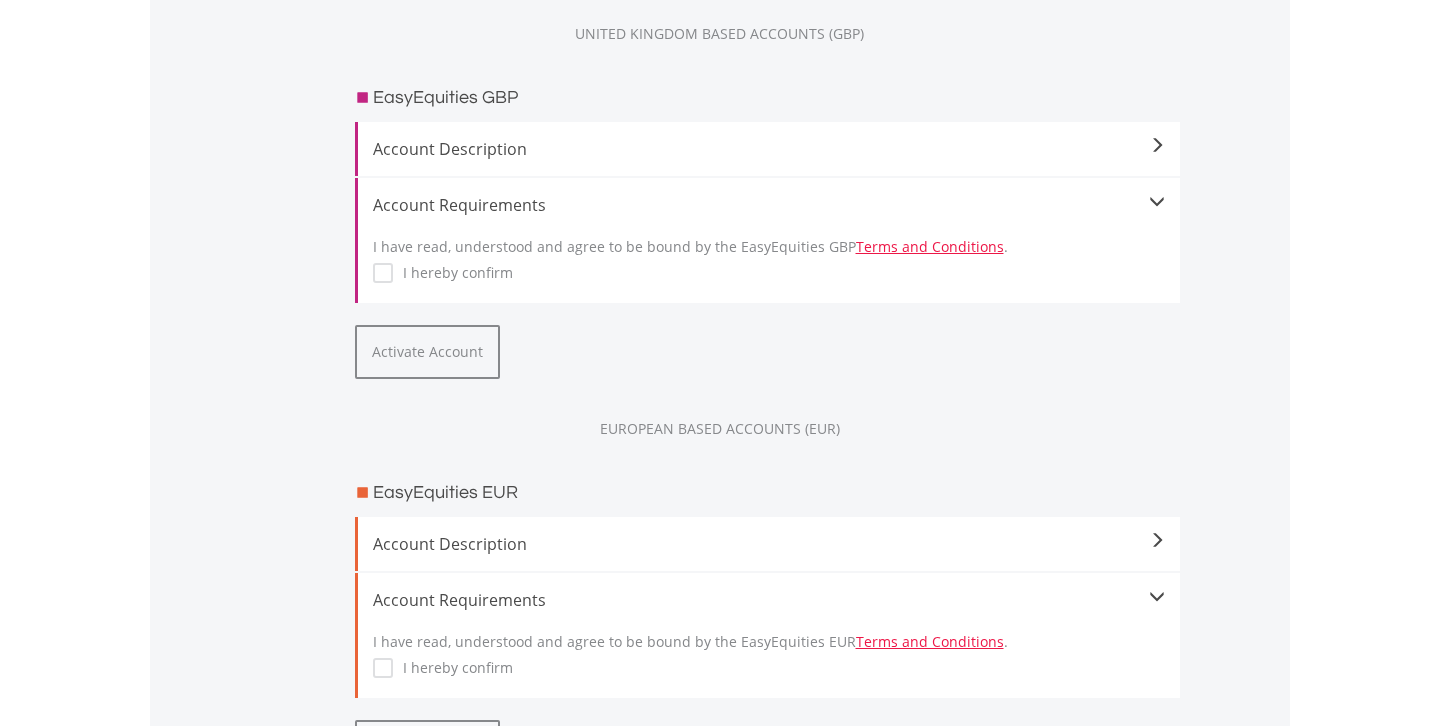 click on "Account Description" at bounding box center (769, 544) 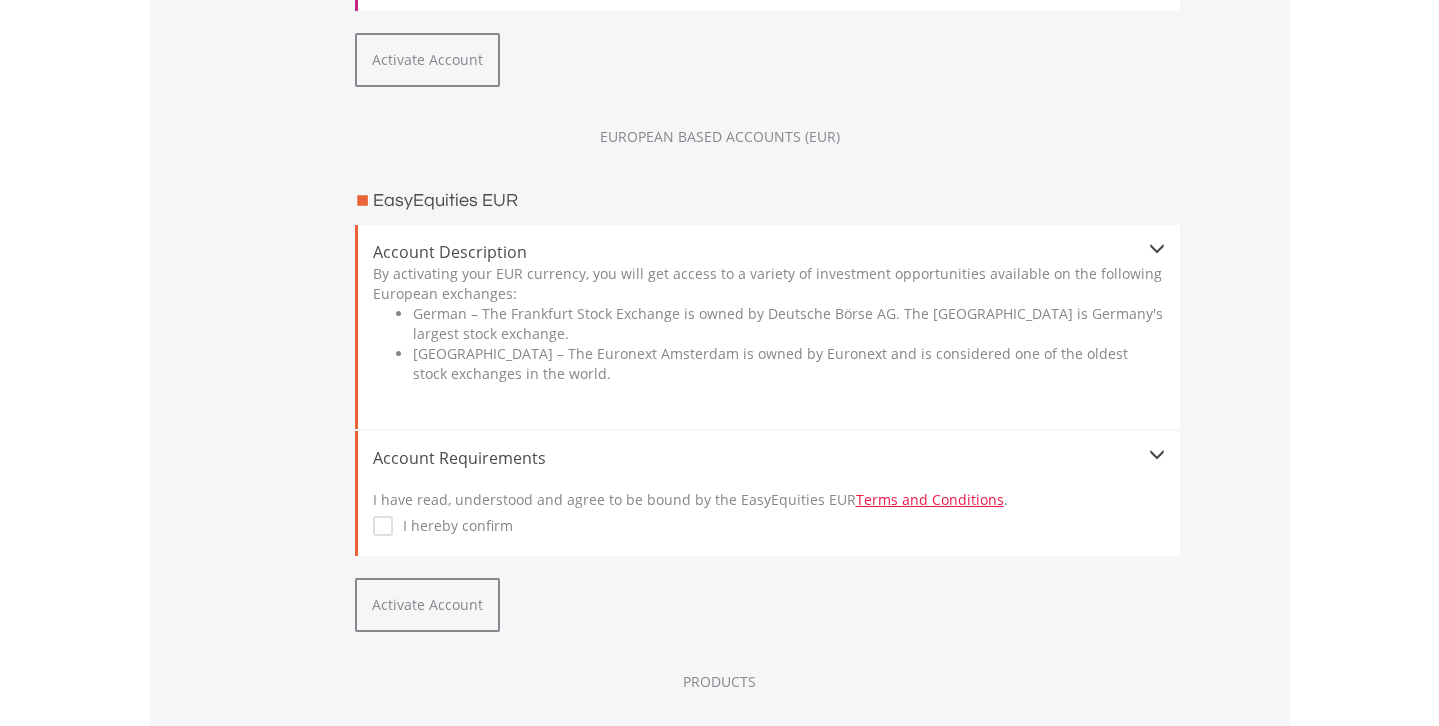 scroll, scrollTop: 2743, scrollLeft: 0, axis: vertical 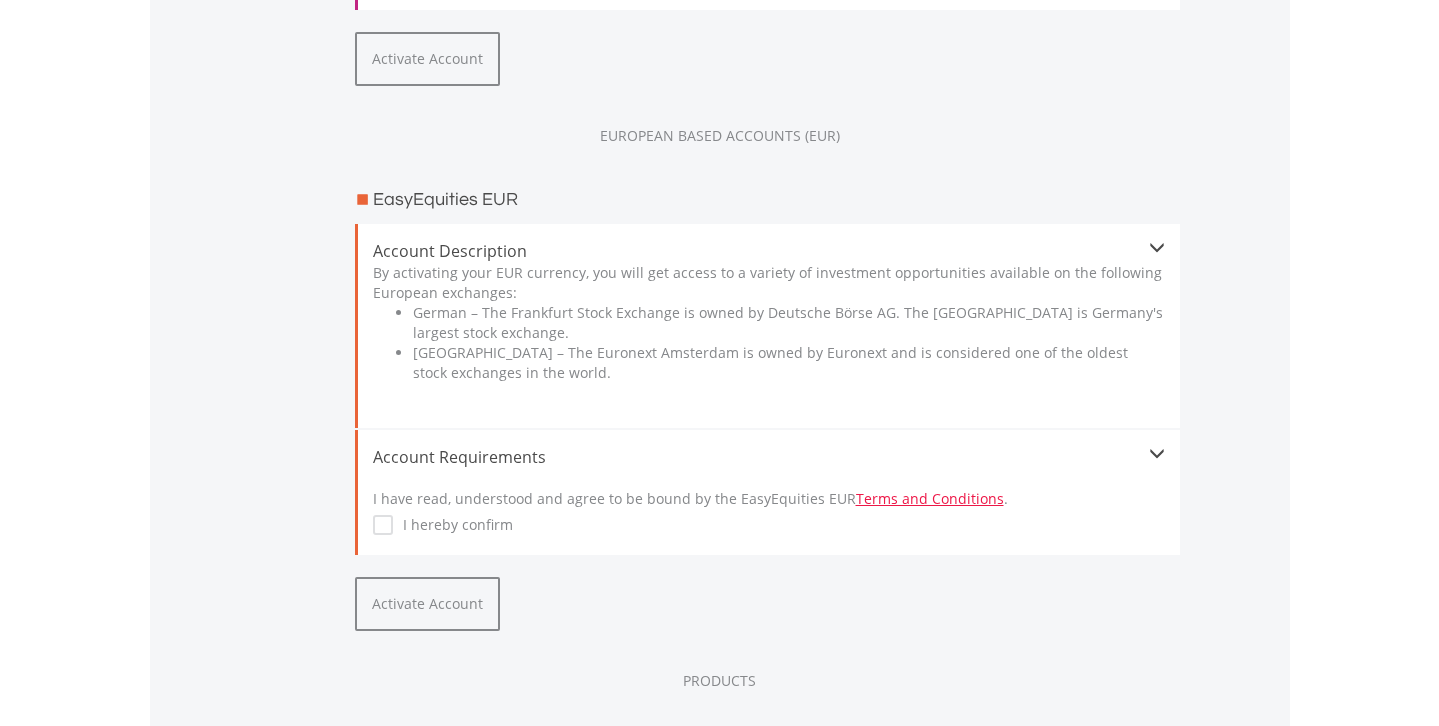 click on "I hereby confirm" at bounding box center [453, 525] 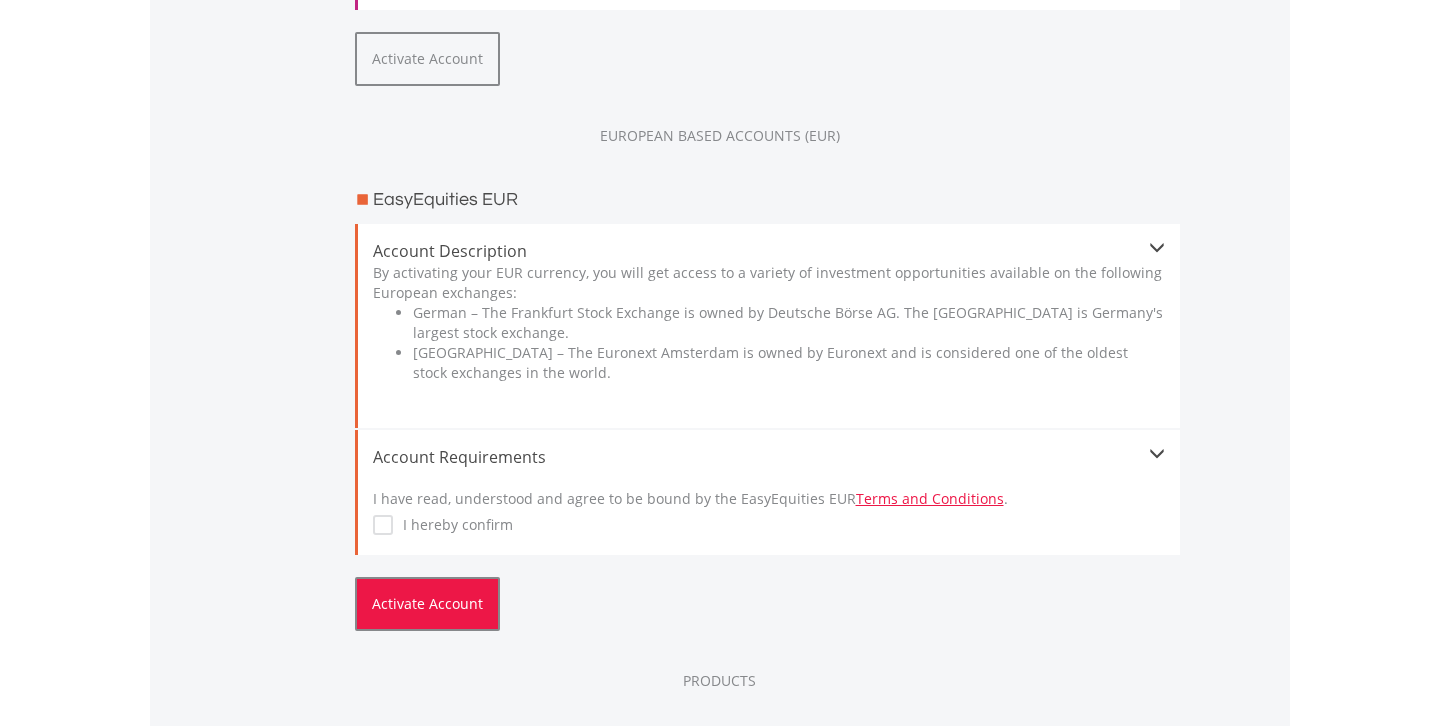click on "Activate Account" at bounding box center [427, 604] 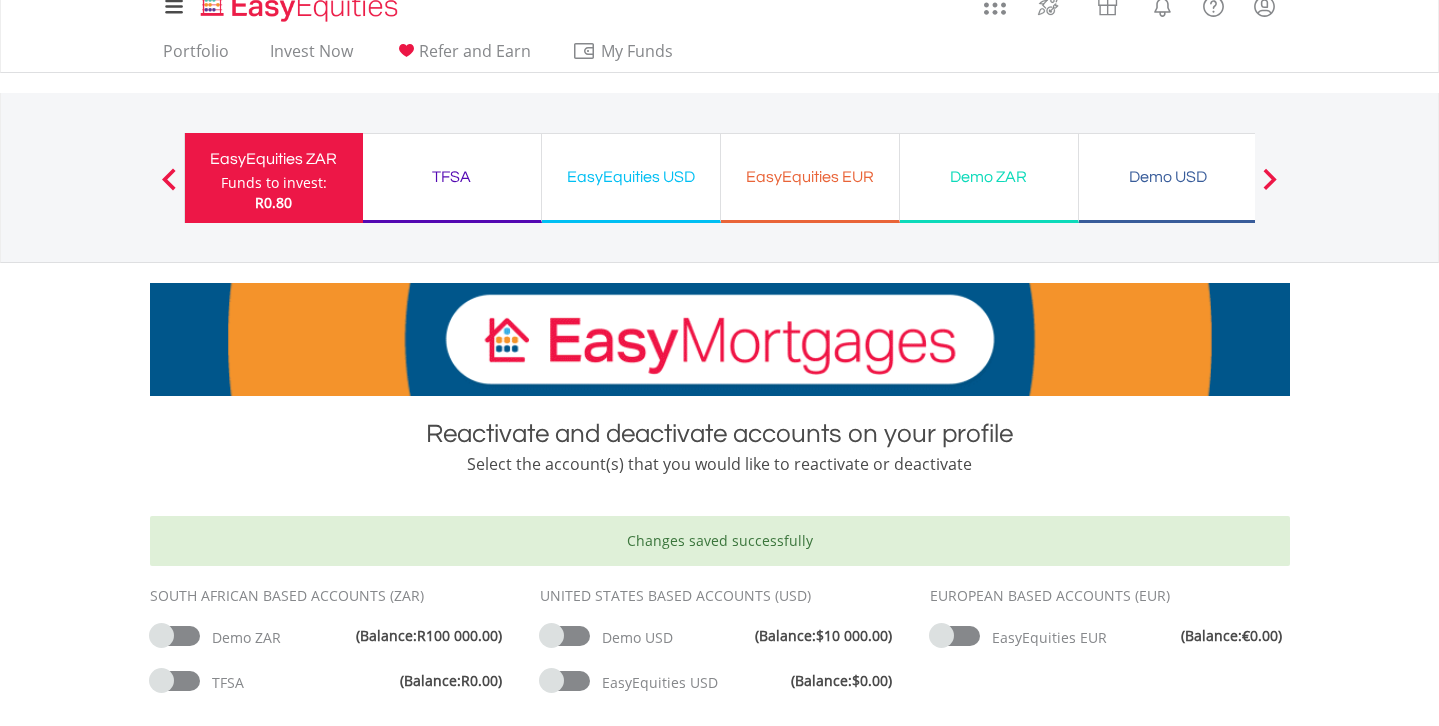 scroll, scrollTop: 0, scrollLeft: 0, axis: both 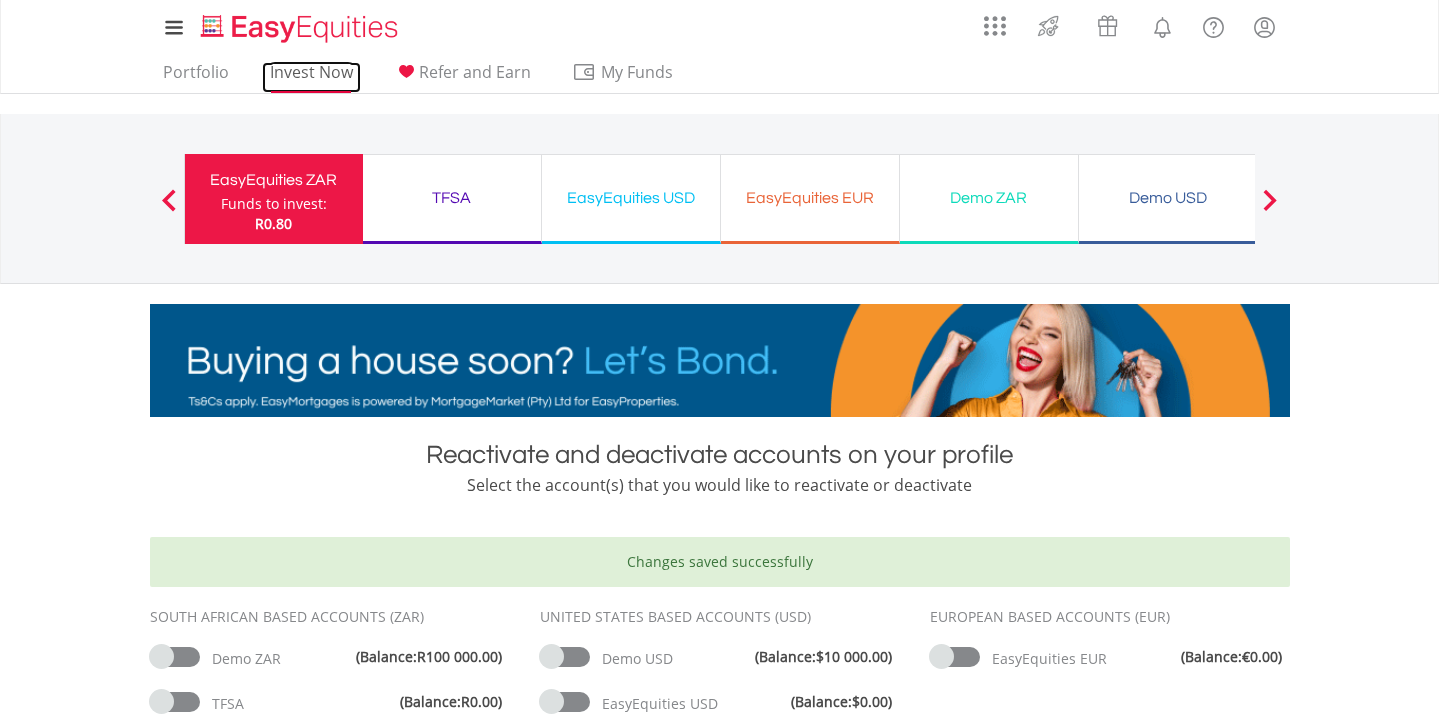 click on "Invest Now" at bounding box center [311, 77] 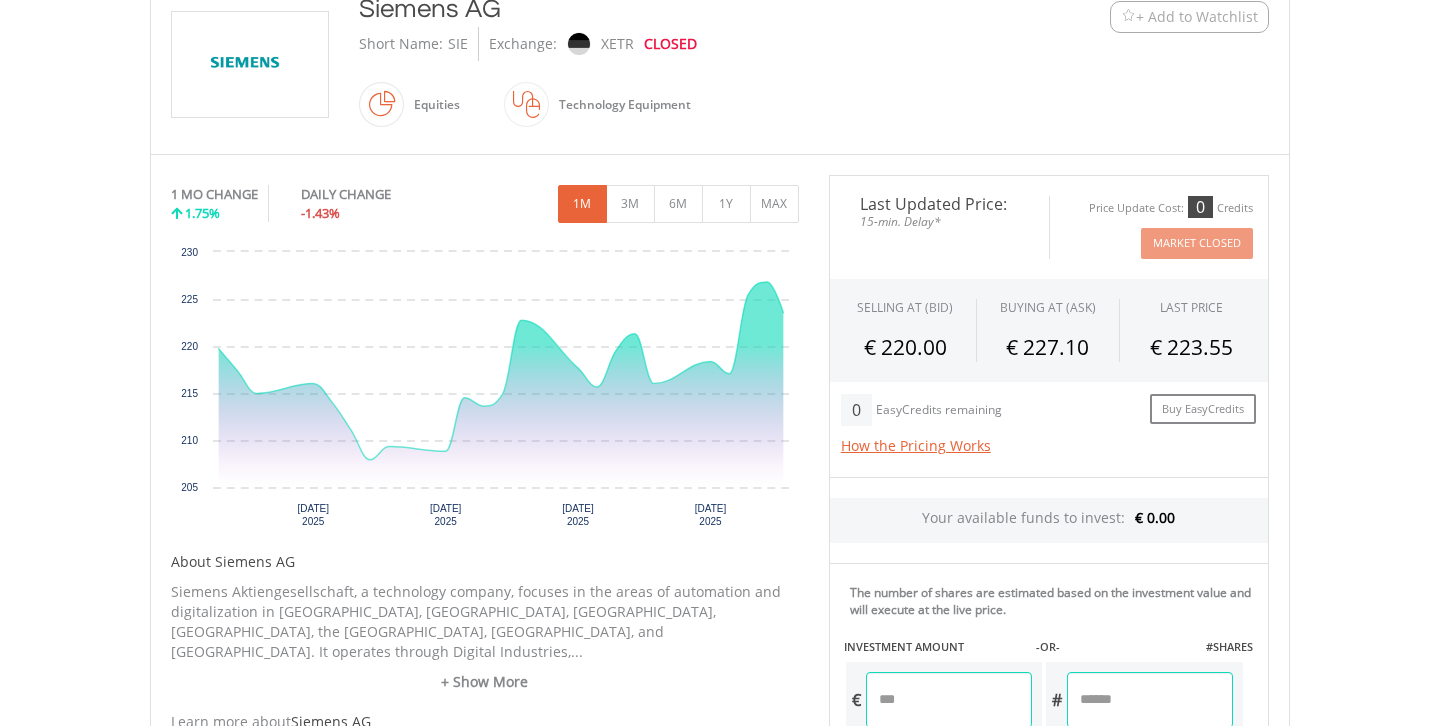 scroll, scrollTop: 461, scrollLeft: 0, axis: vertical 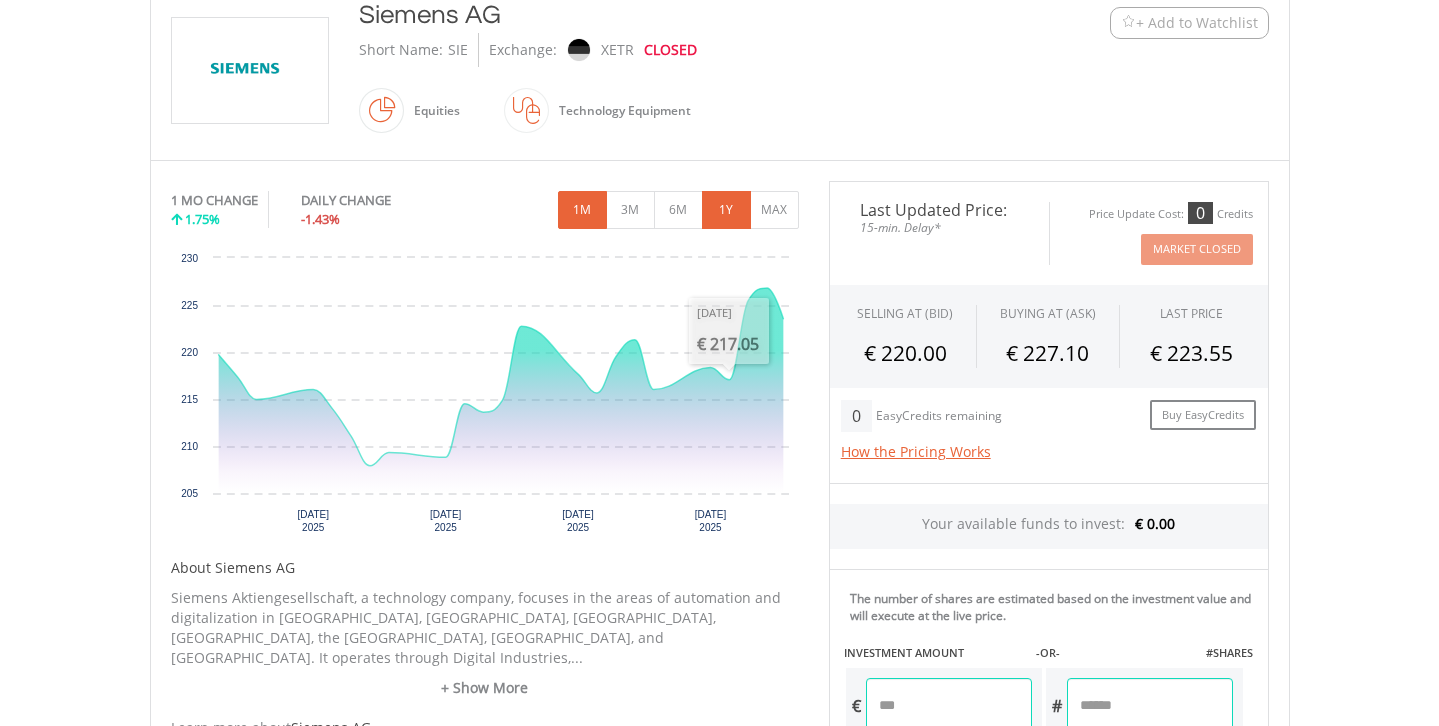click on "1Y" at bounding box center [726, 210] 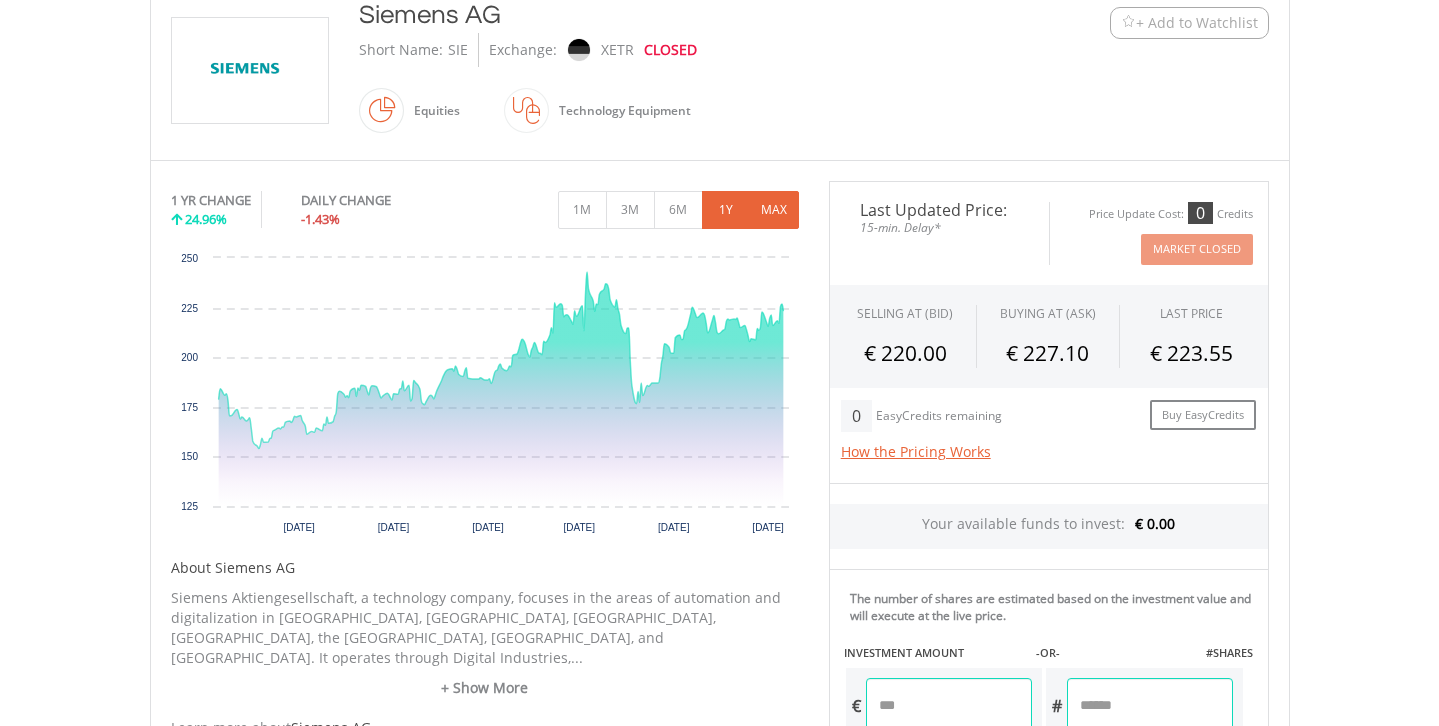 click on "MAX" at bounding box center (774, 210) 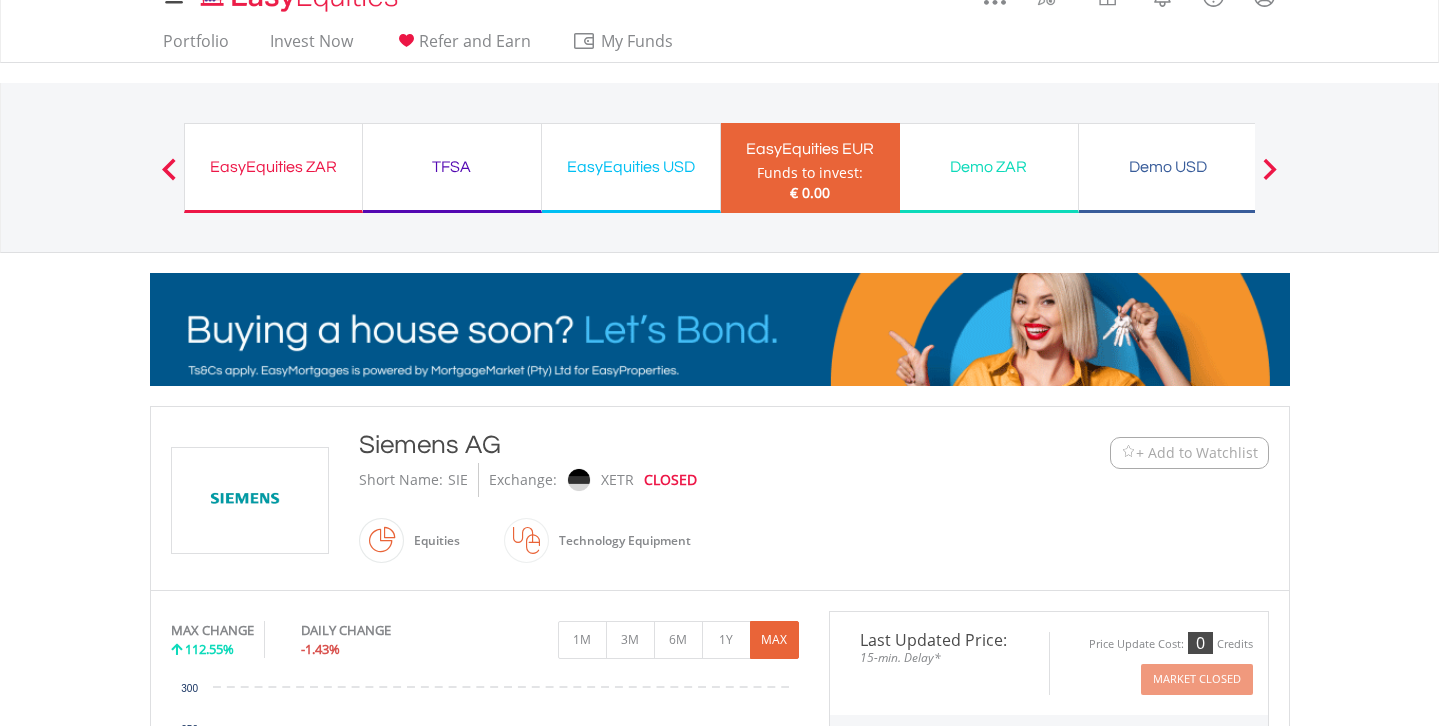 scroll, scrollTop: 0, scrollLeft: 0, axis: both 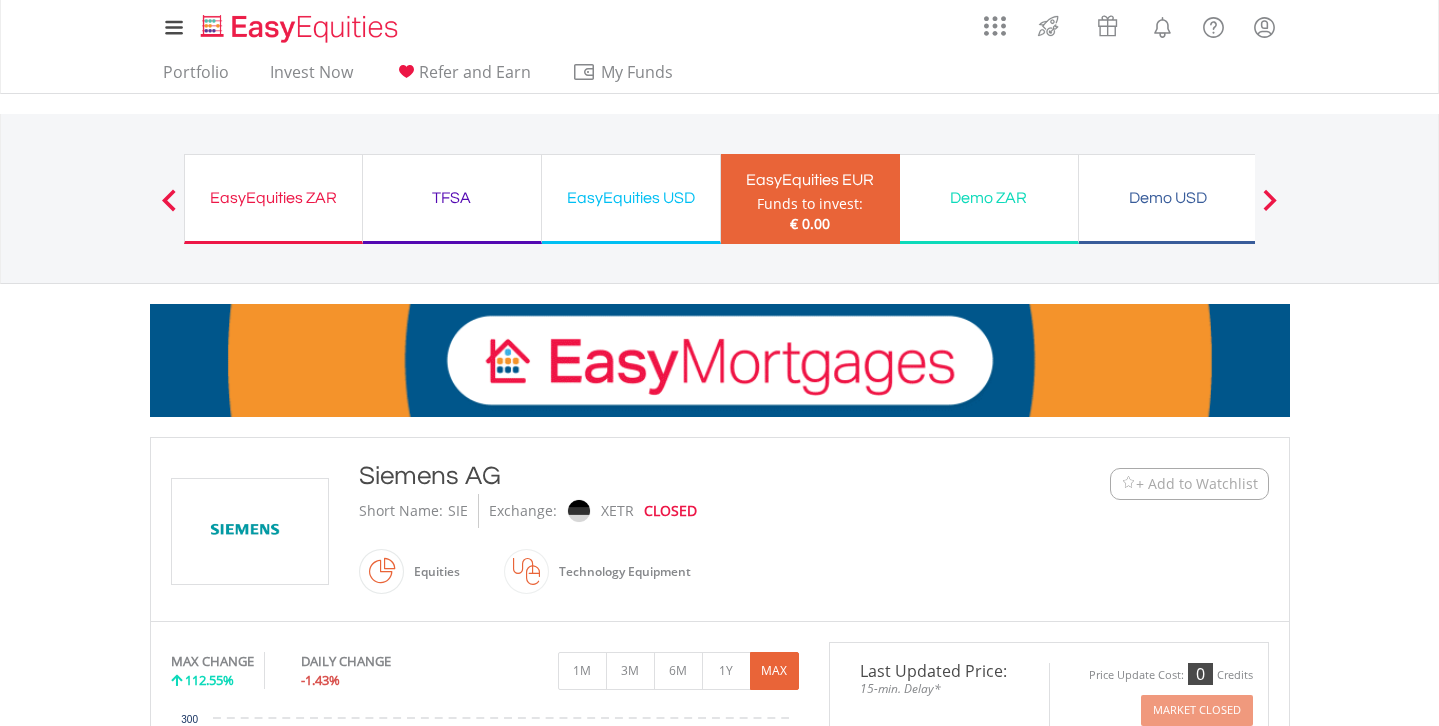 click on "EasyEquities EUR" at bounding box center [810, 180] 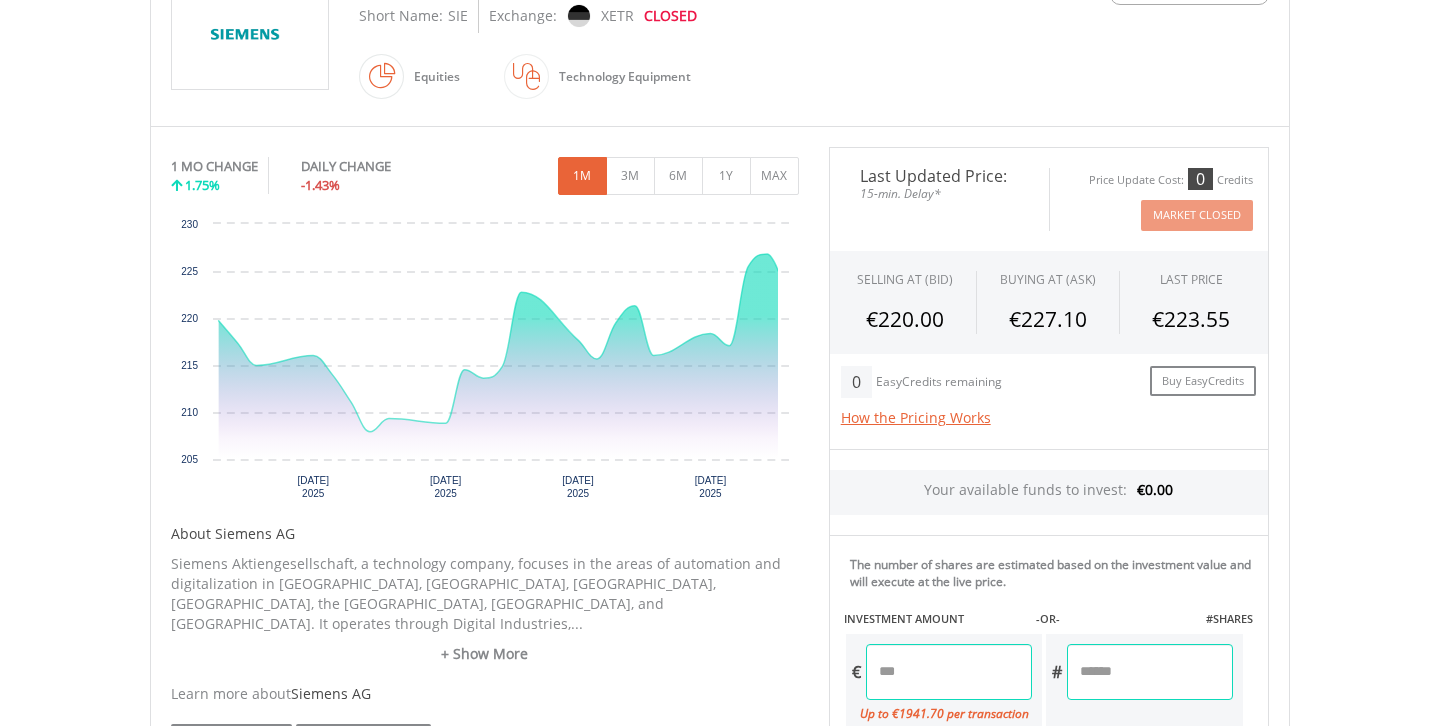 scroll, scrollTop: 0, scrollLeft: 0, axis: both 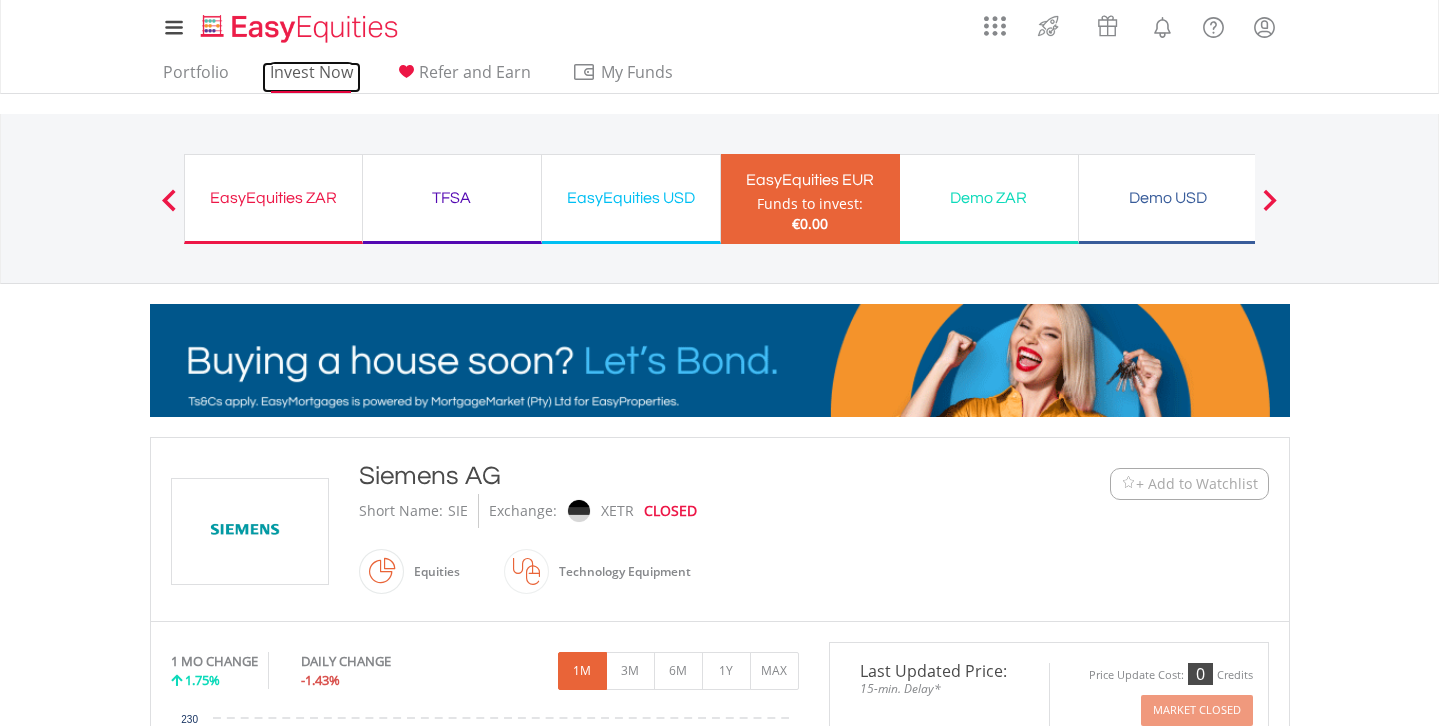 click on "Invest Now" at bounding box center (311, 77) 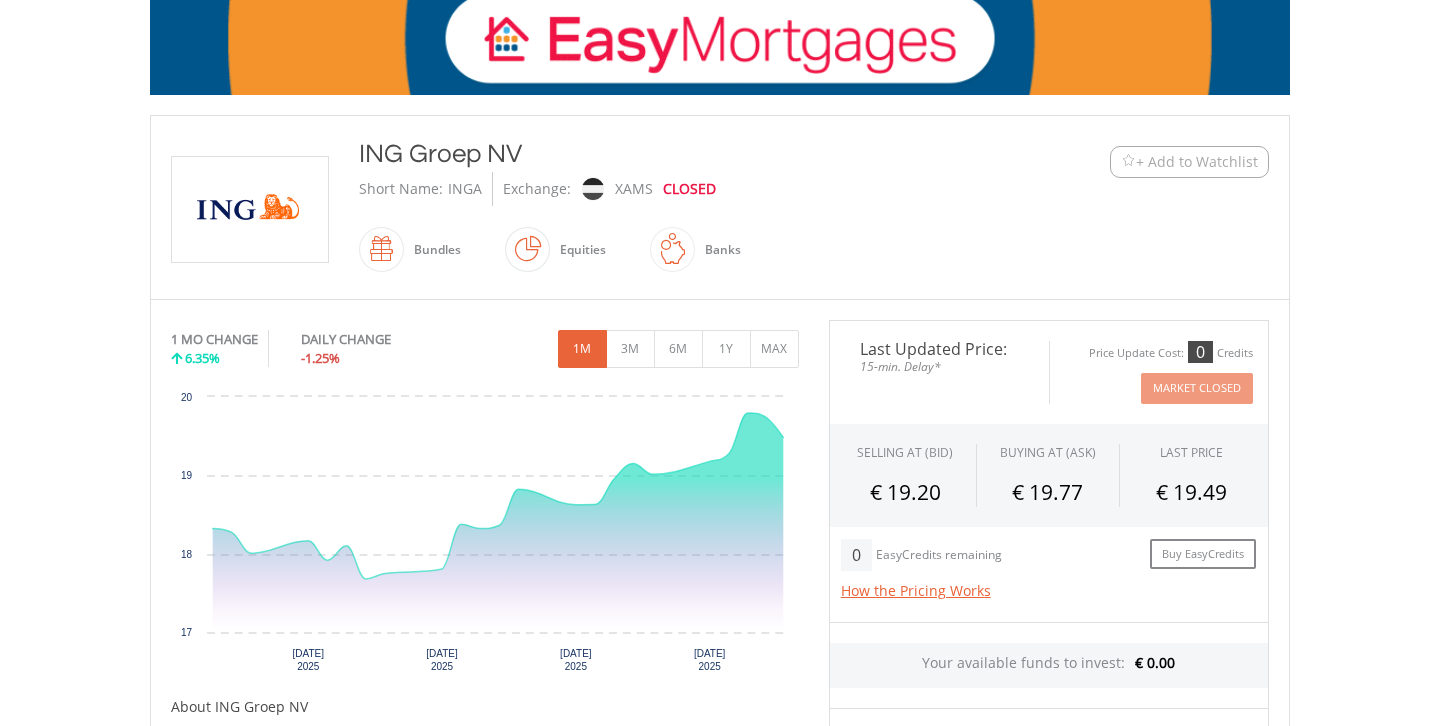 scroll, scrollTop: 340, scrollLeft: 0, axis: vertical 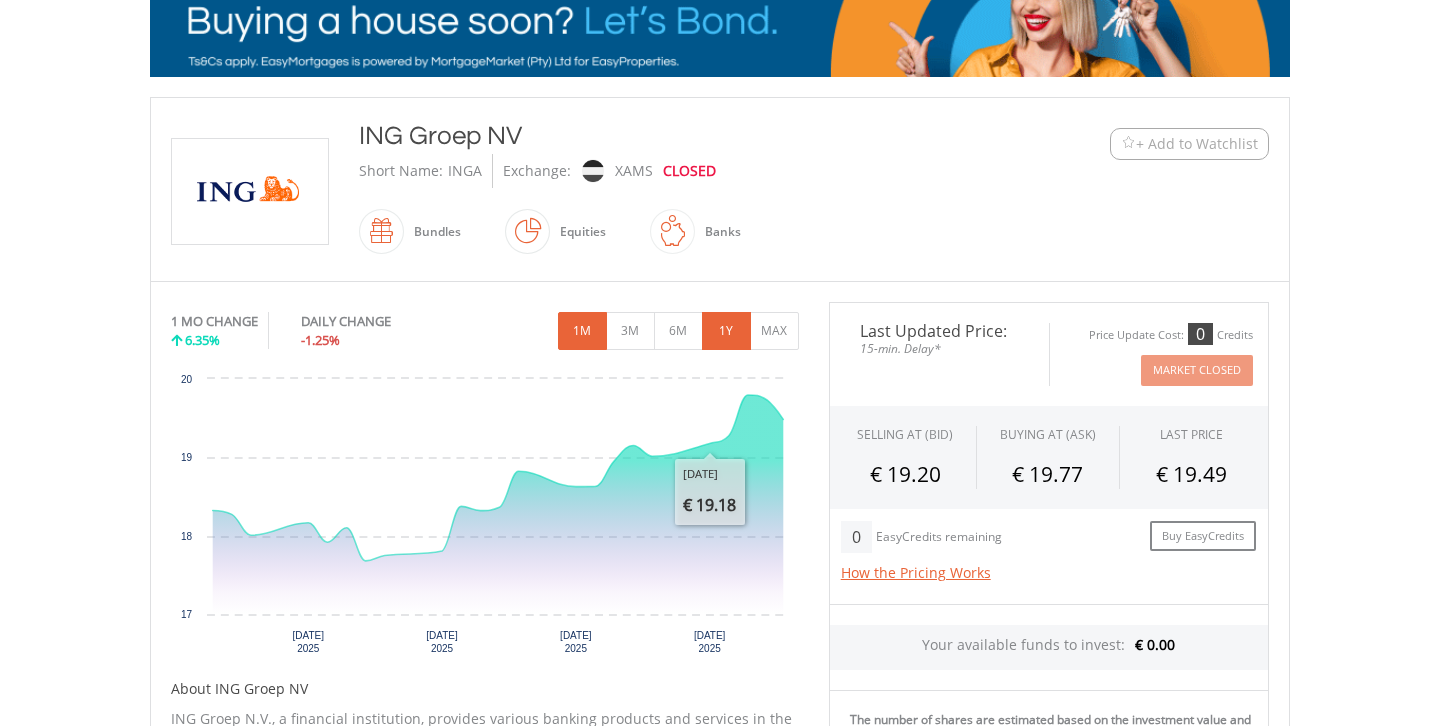 click on "1Y" at bounding box center (726, 331) 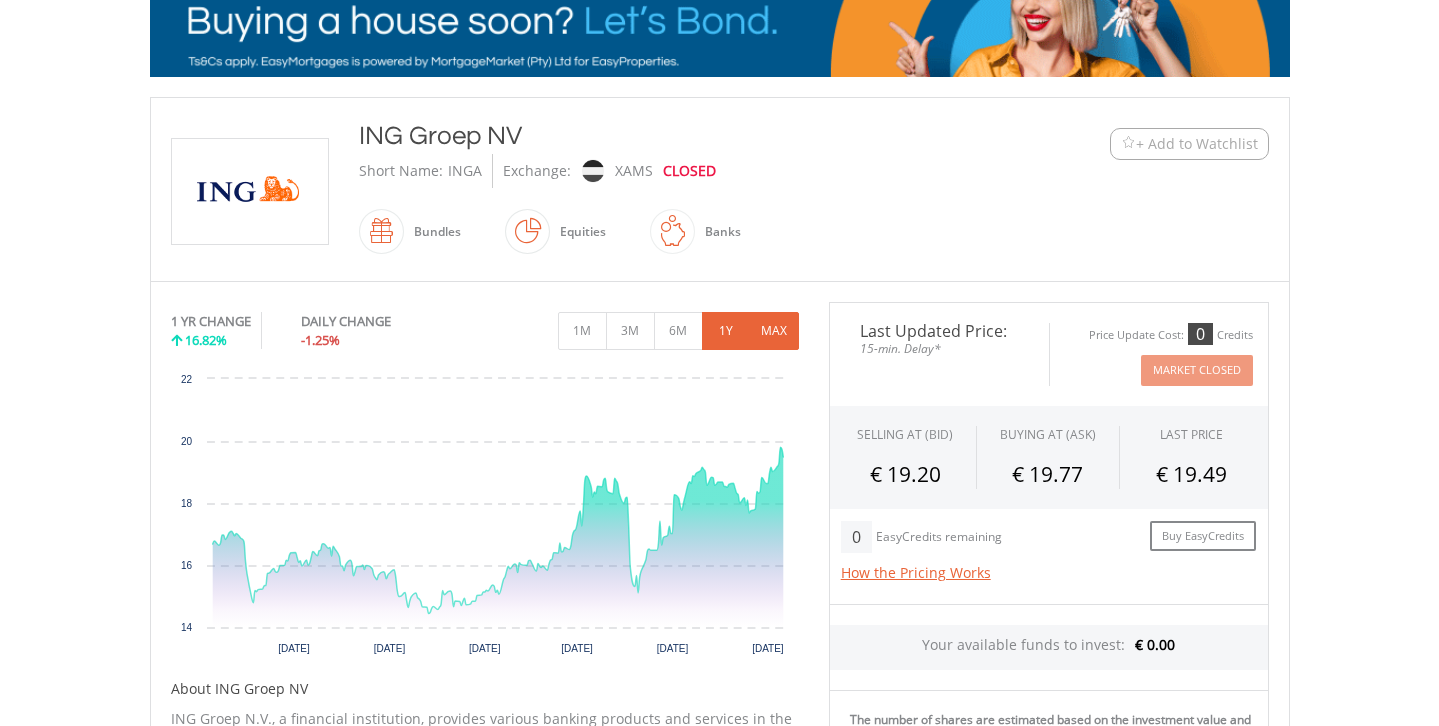 click on "MAX" at bounding box center (774, 331) 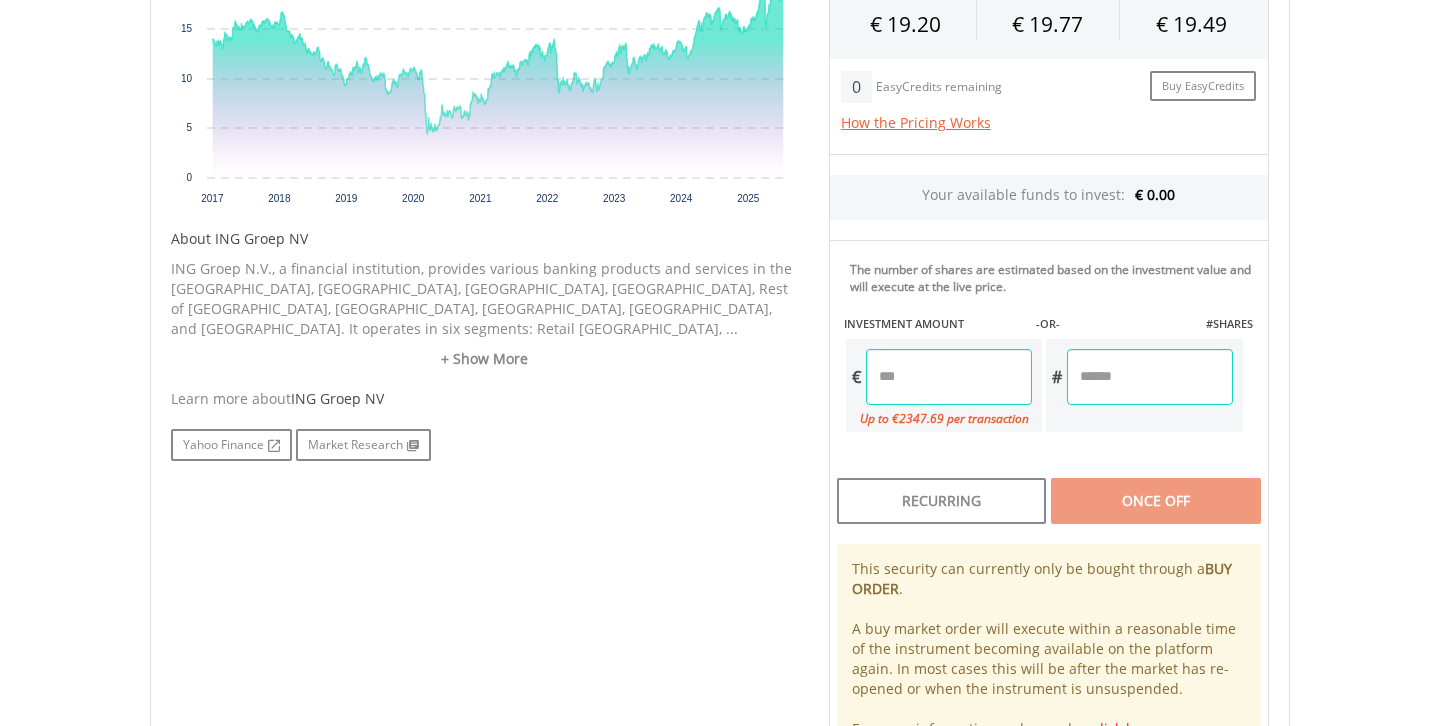 scroll, scrollTop: 776, scrollLeft: 0, axis: vertical 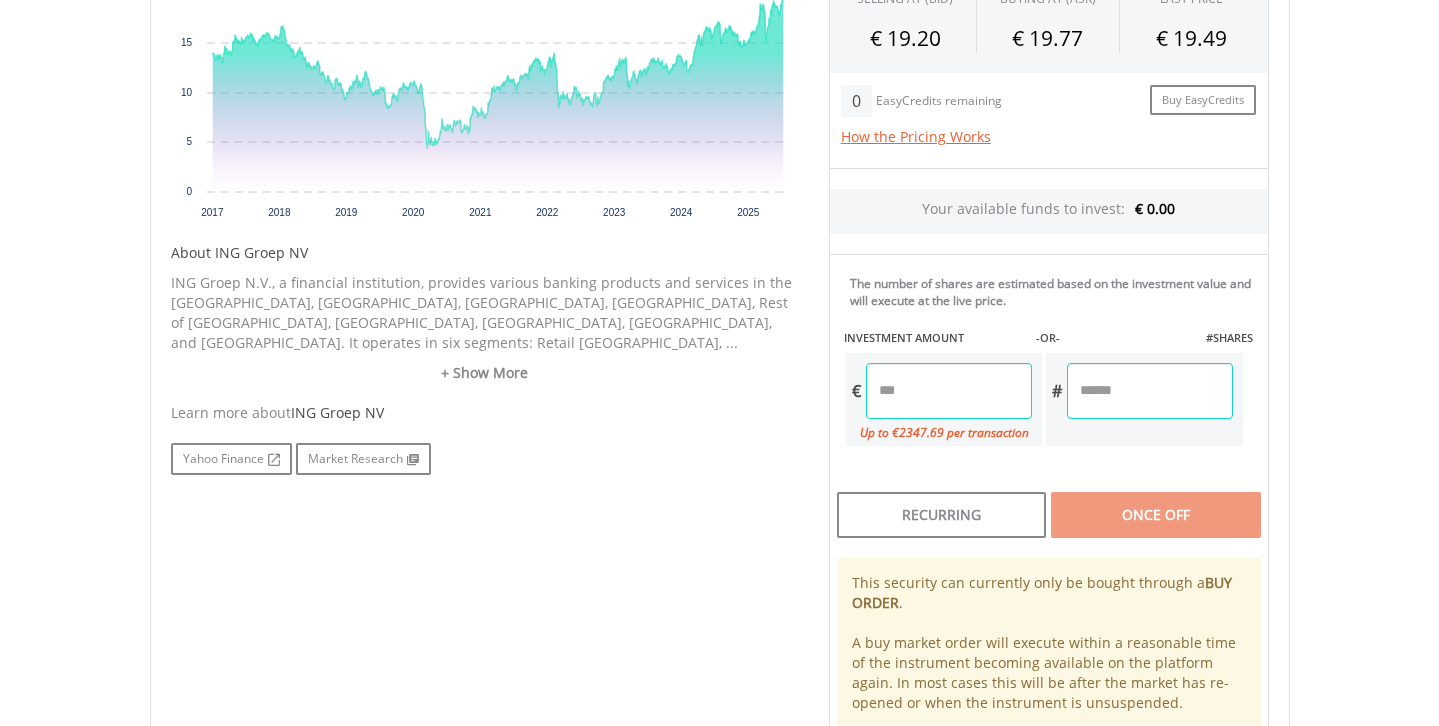 click on "€ 0.00" at bounding box center [1155, 208] 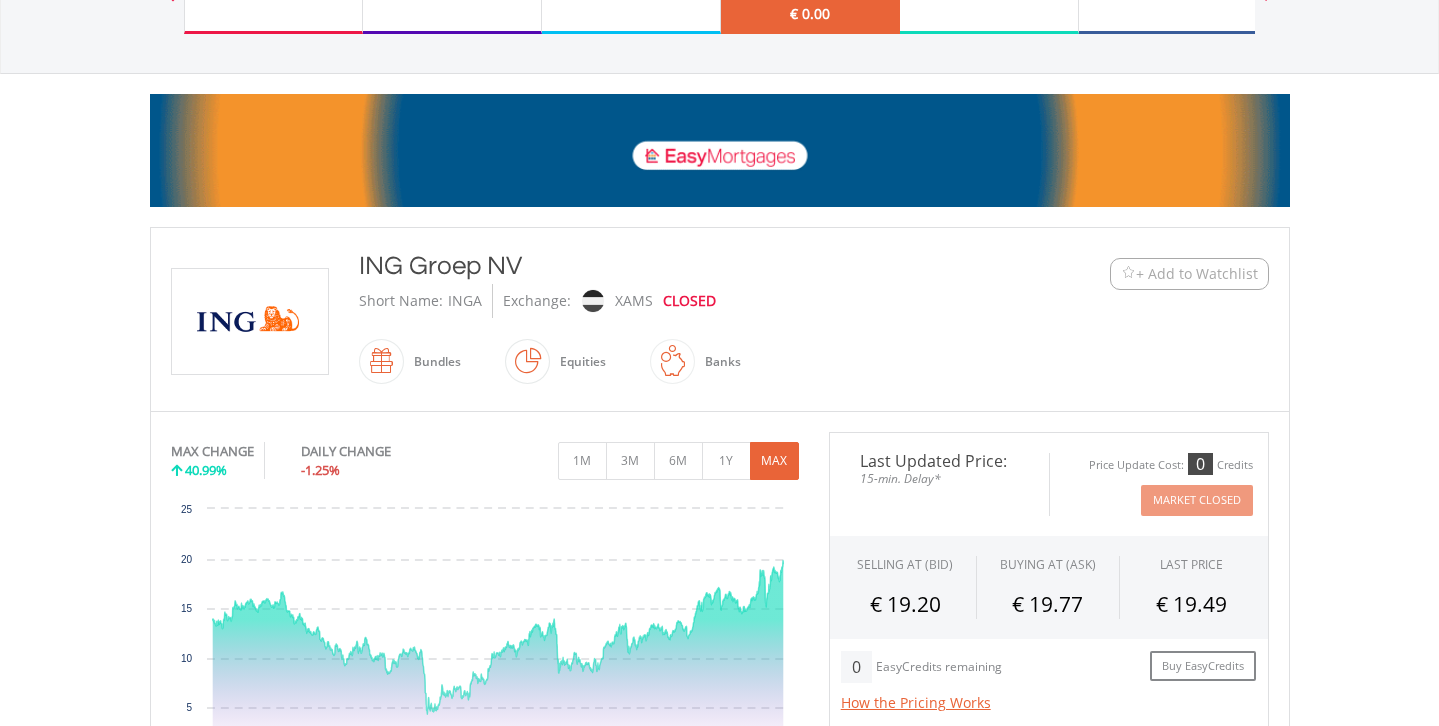 scroll, scrollTop: 0, scrollLeft: 0, axis: both 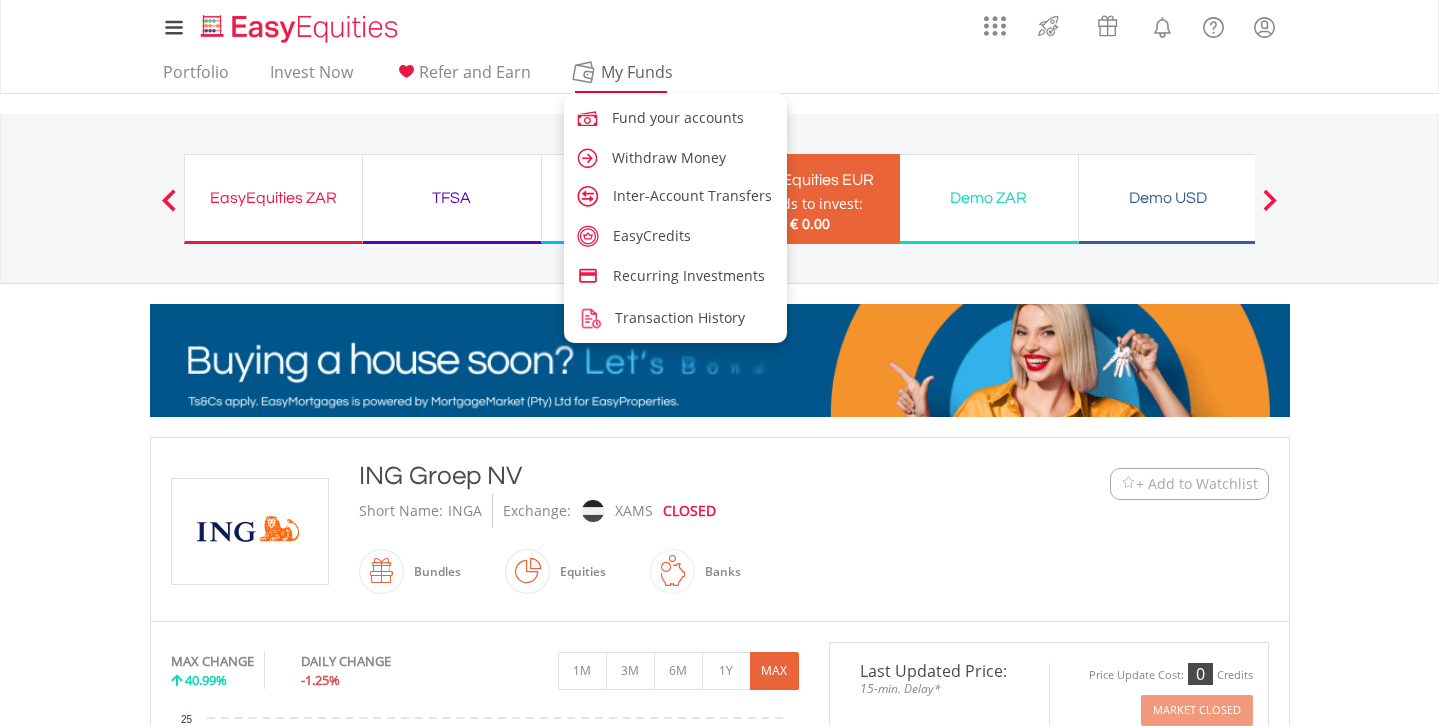 click on "My Funds" at bounding box center (637, 72) 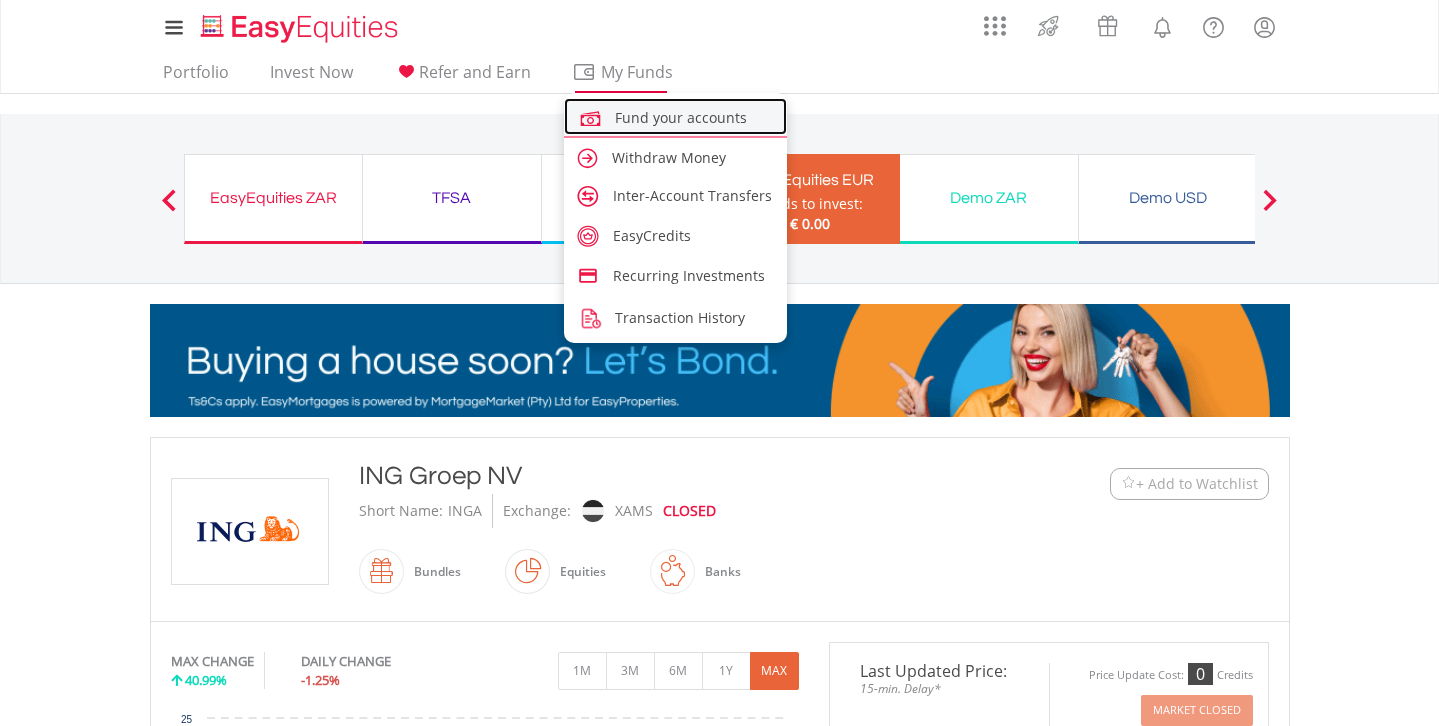 click on "Fund your accounts" at bounding box center (681, 117) 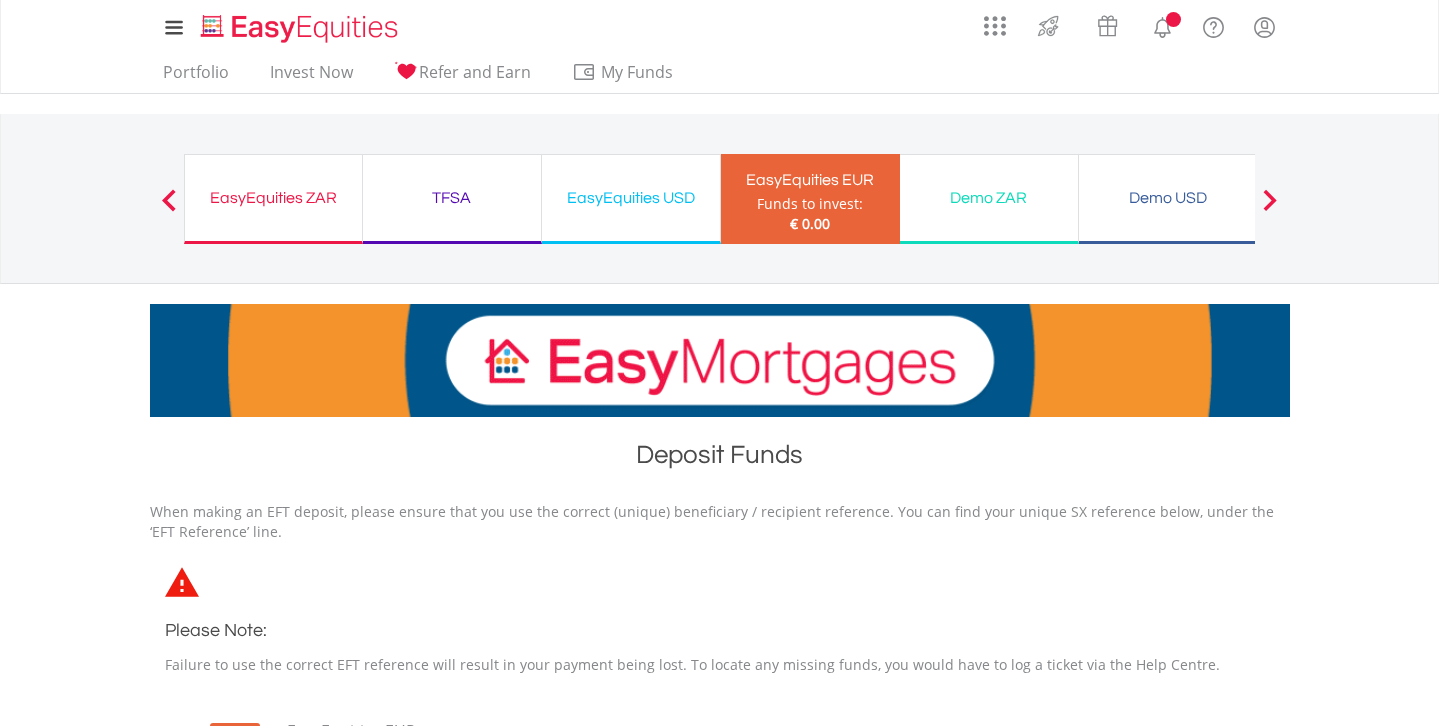 scroll, scrollTop: 0, scrollLeft: 0, axis: both 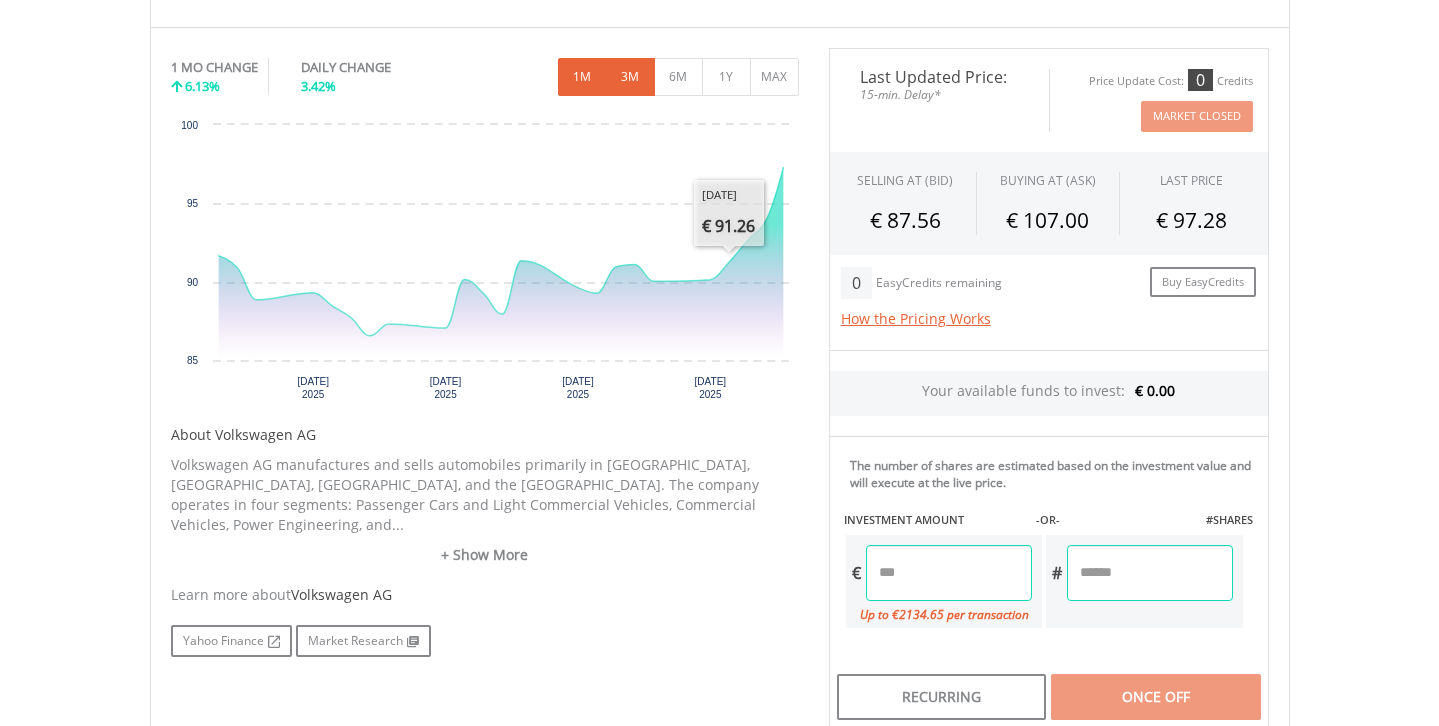 click on "3M" at bounding box center (630, 77) 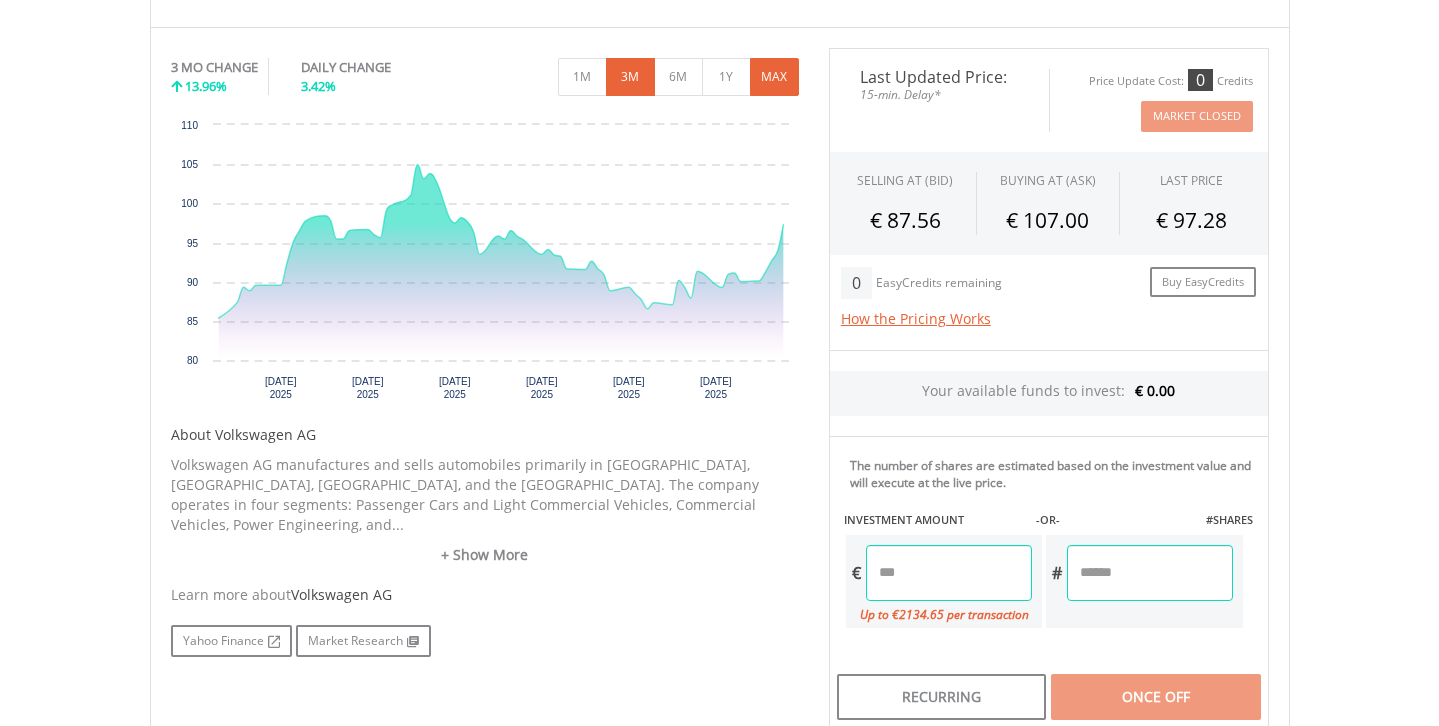 click on "MAX" at bounding box center [774, 77] 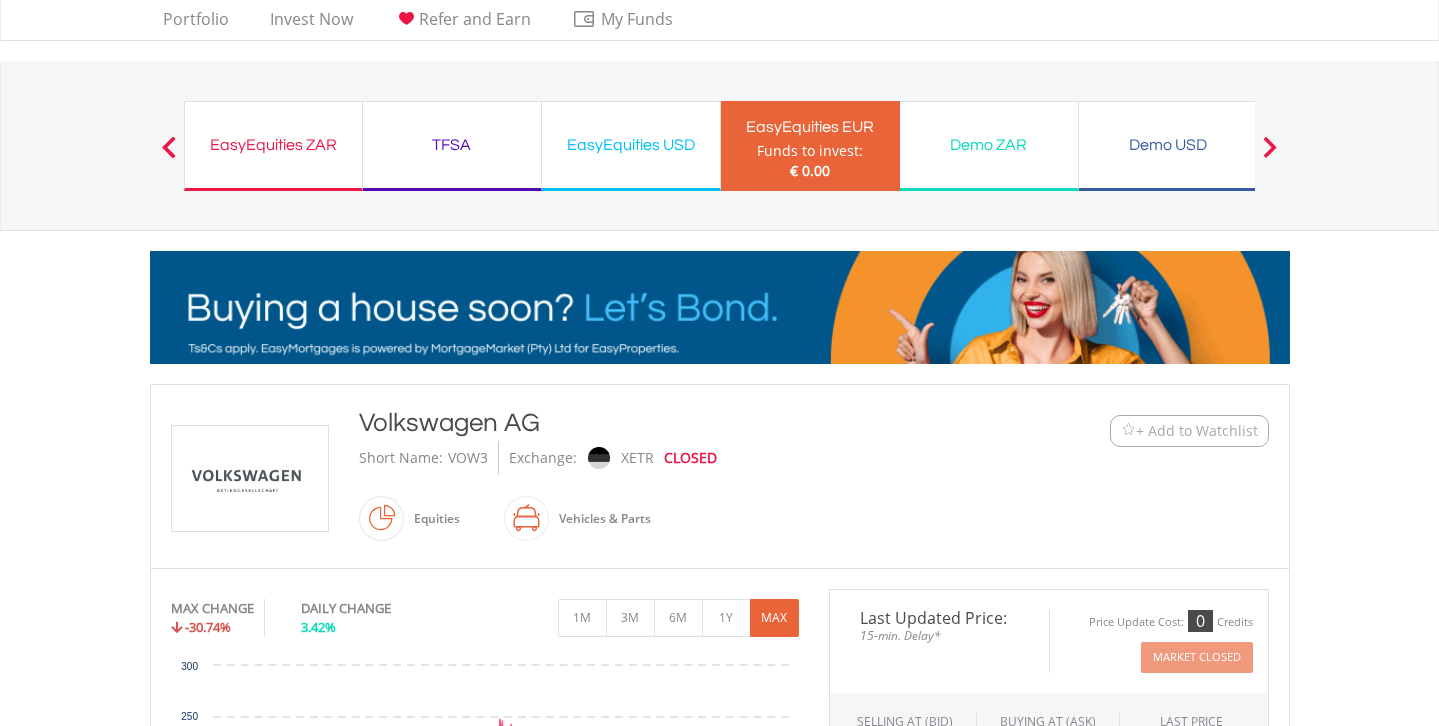 scroll, scrollTop: 52, scrollLeft: 0, axis: vertical 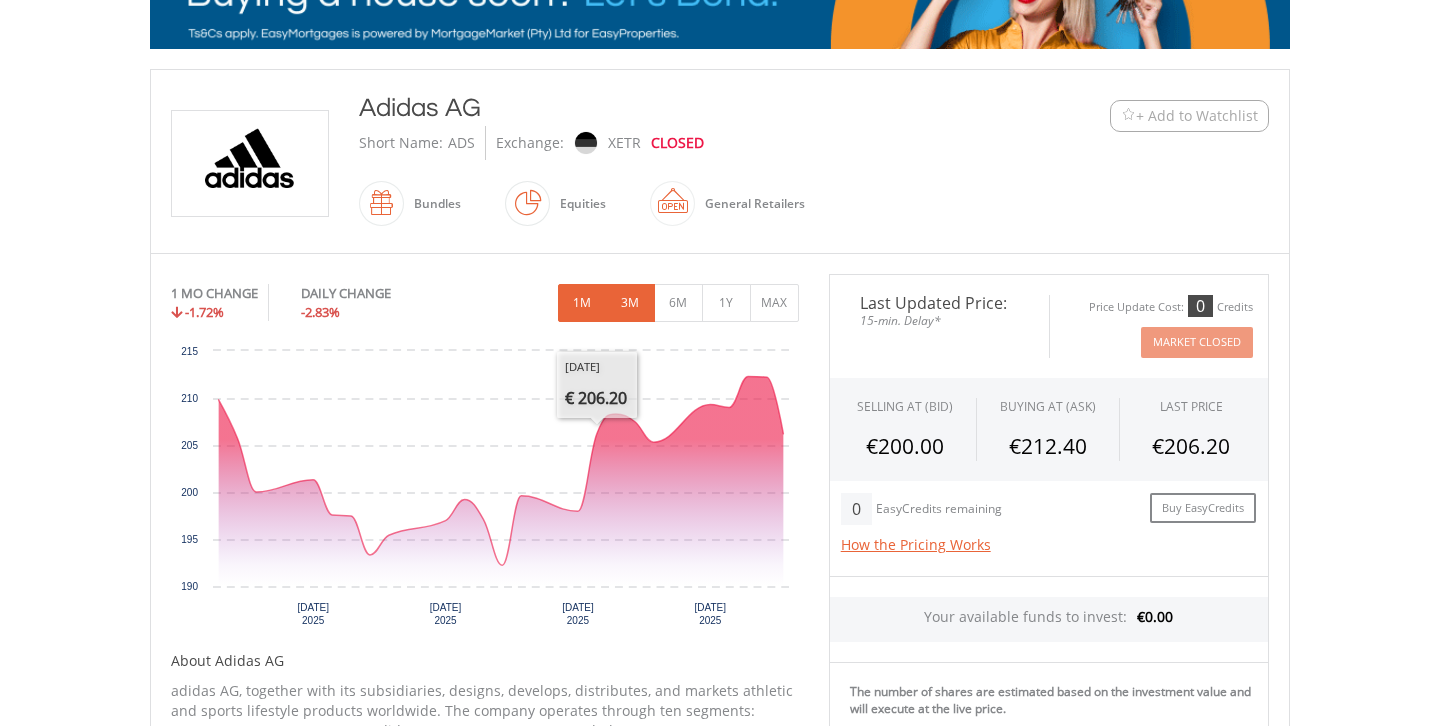 click on "3M" at bounding box center (630, 303) 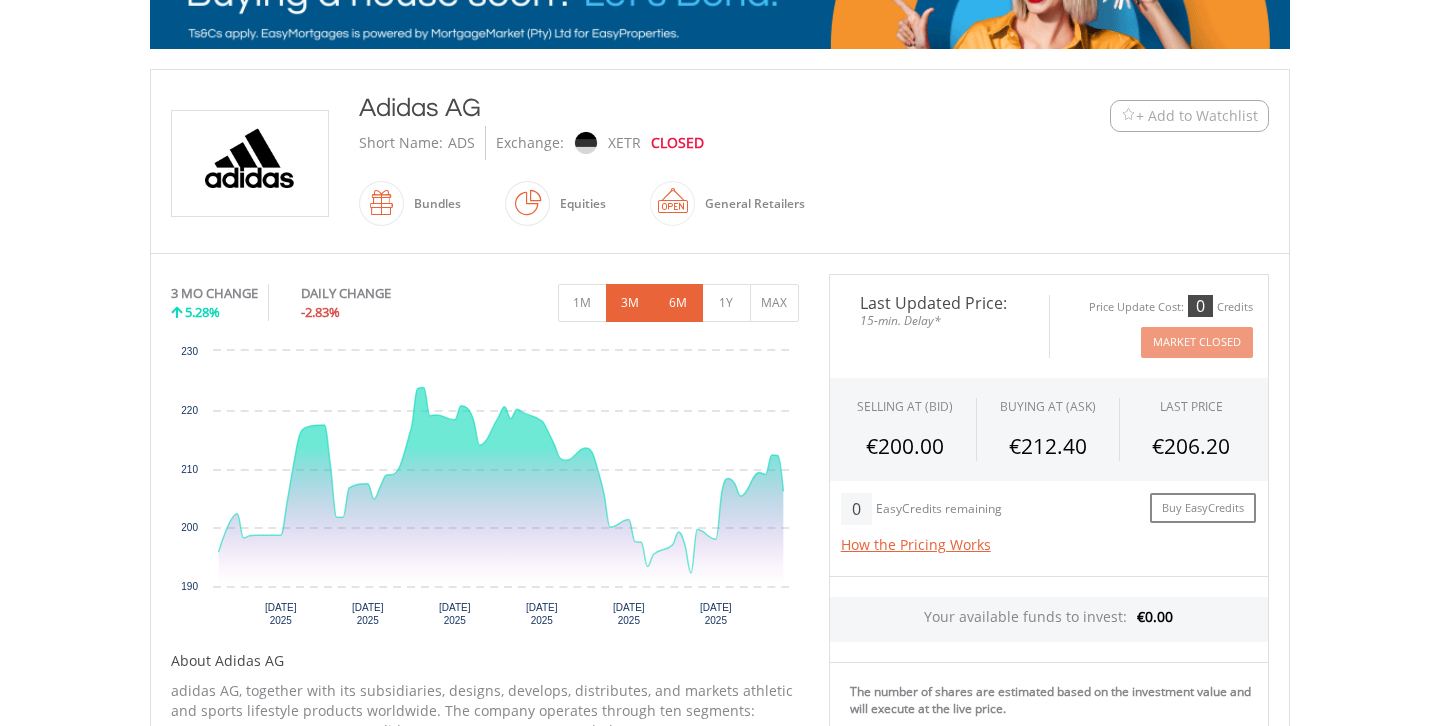 click on "6M" at bounding box center [678, 303] 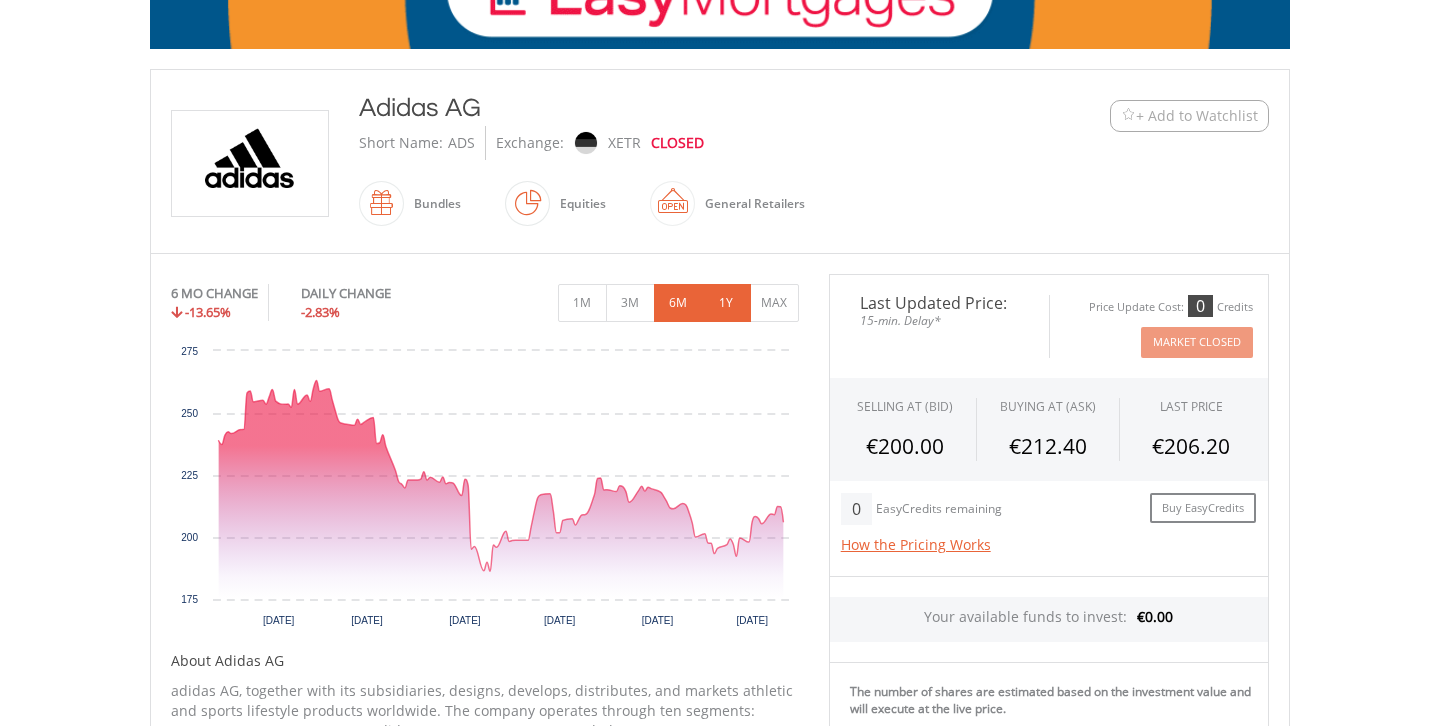 click on "1Y" at bounding box center [726, 303] 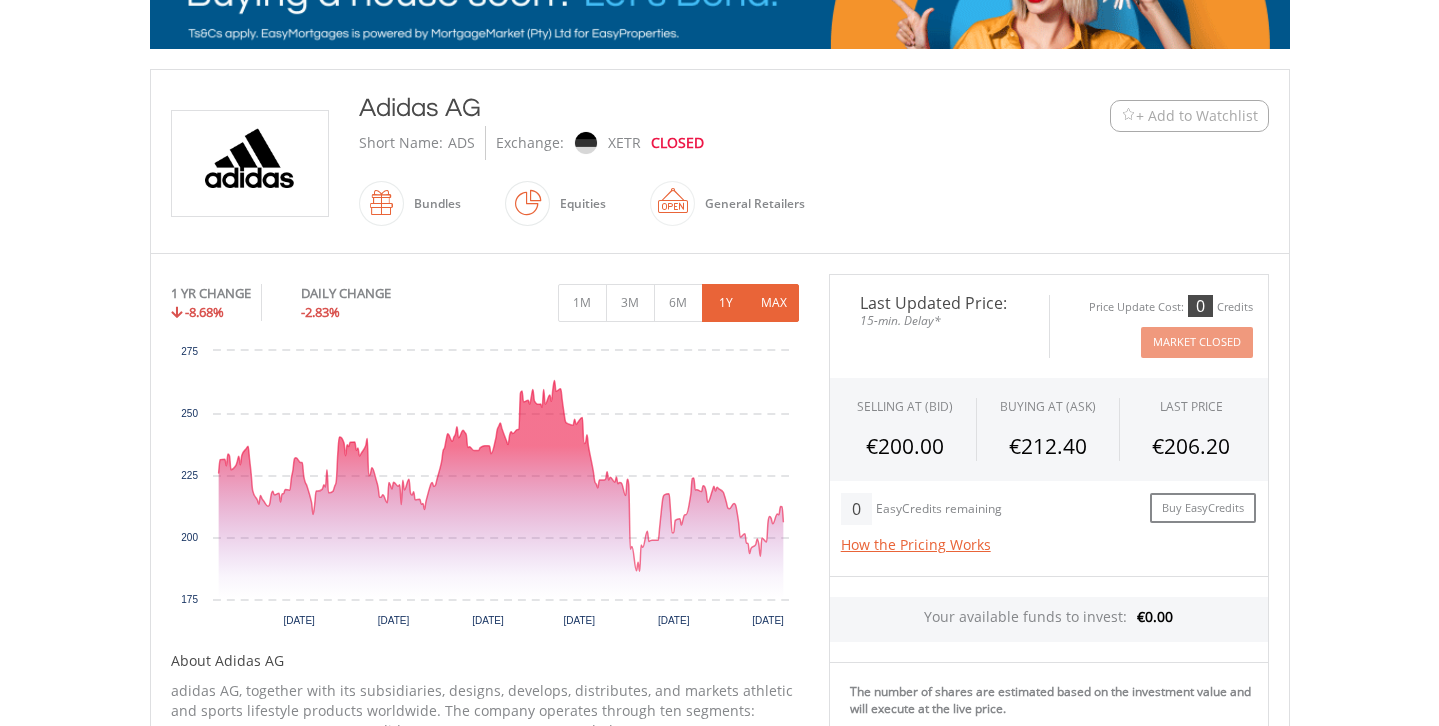 click on "MAX" at bounding box center [774, 303] 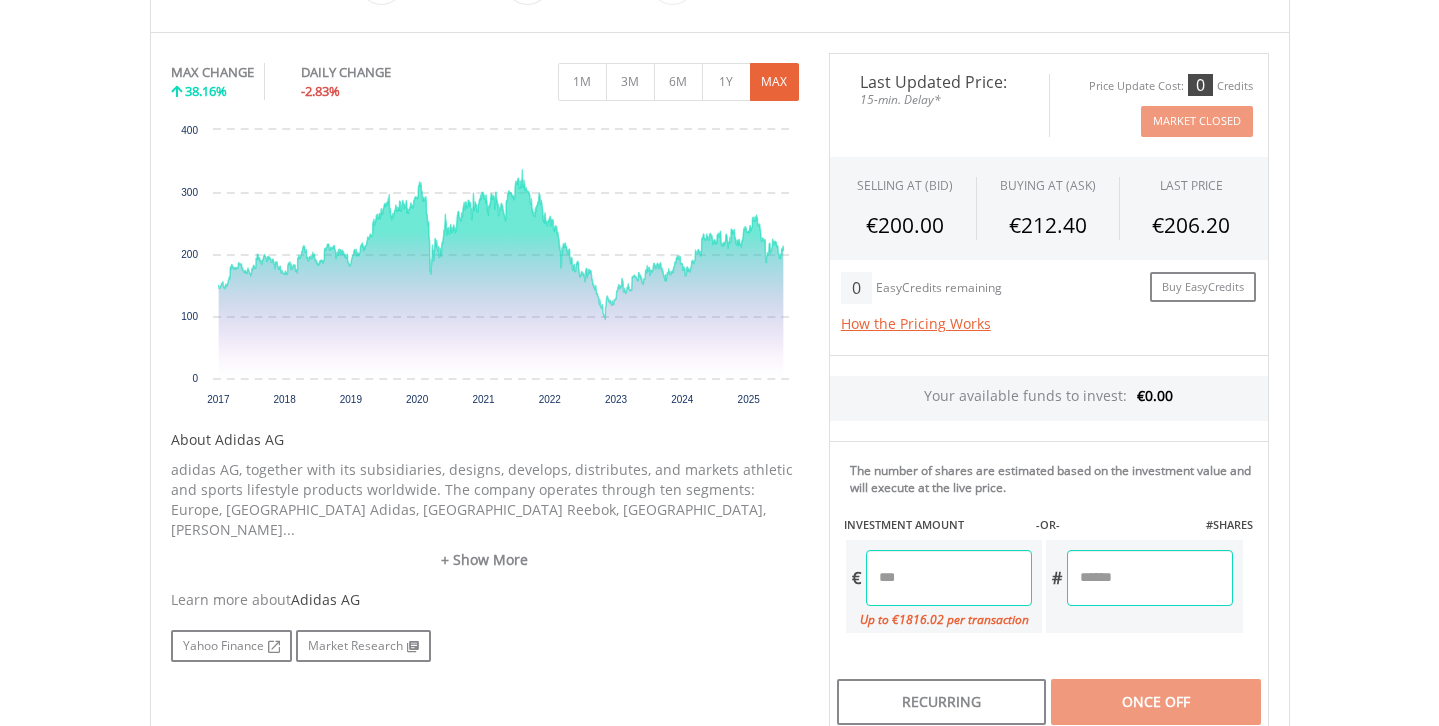 scroll, scrollTop: 591, scrollLeft: 0, axis: vertical 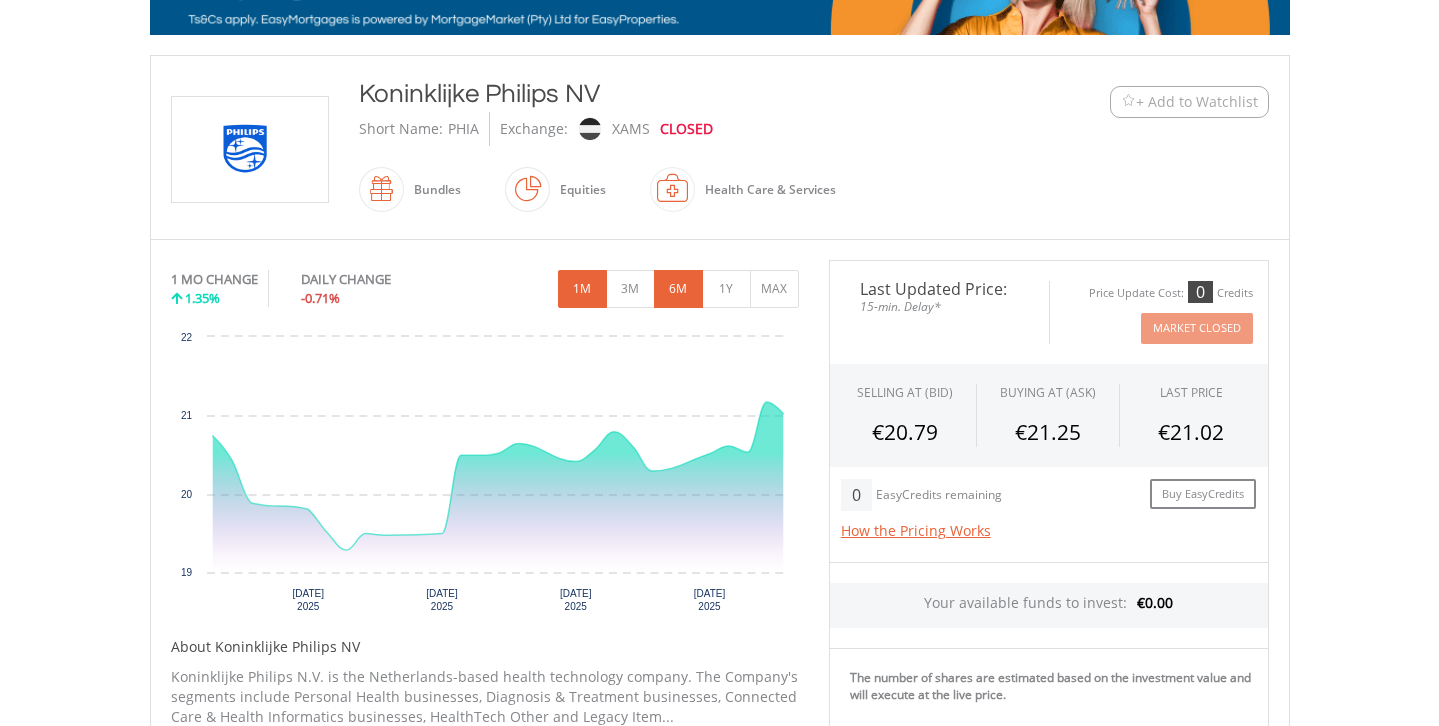 click on "6M" at bounding box center (678, 289) 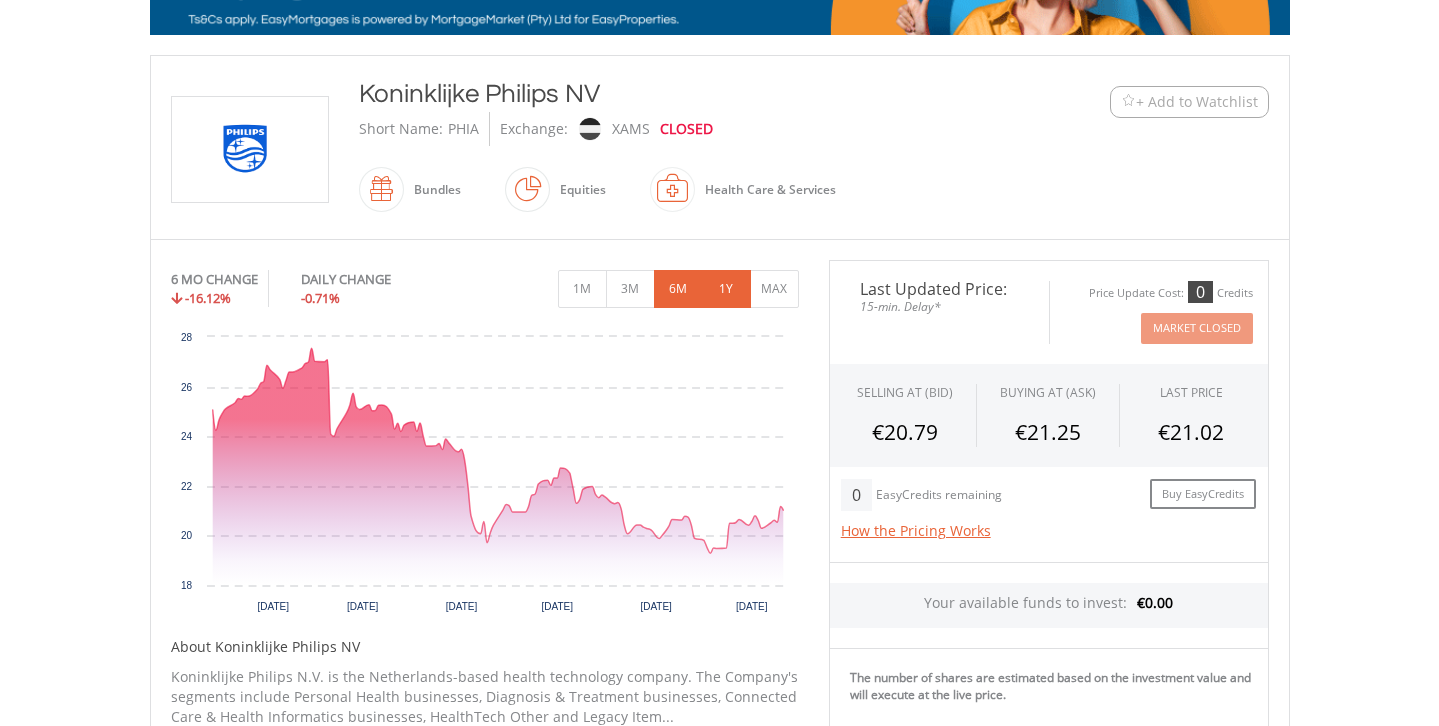 click on "1Y" at bounding box center (726, 289) 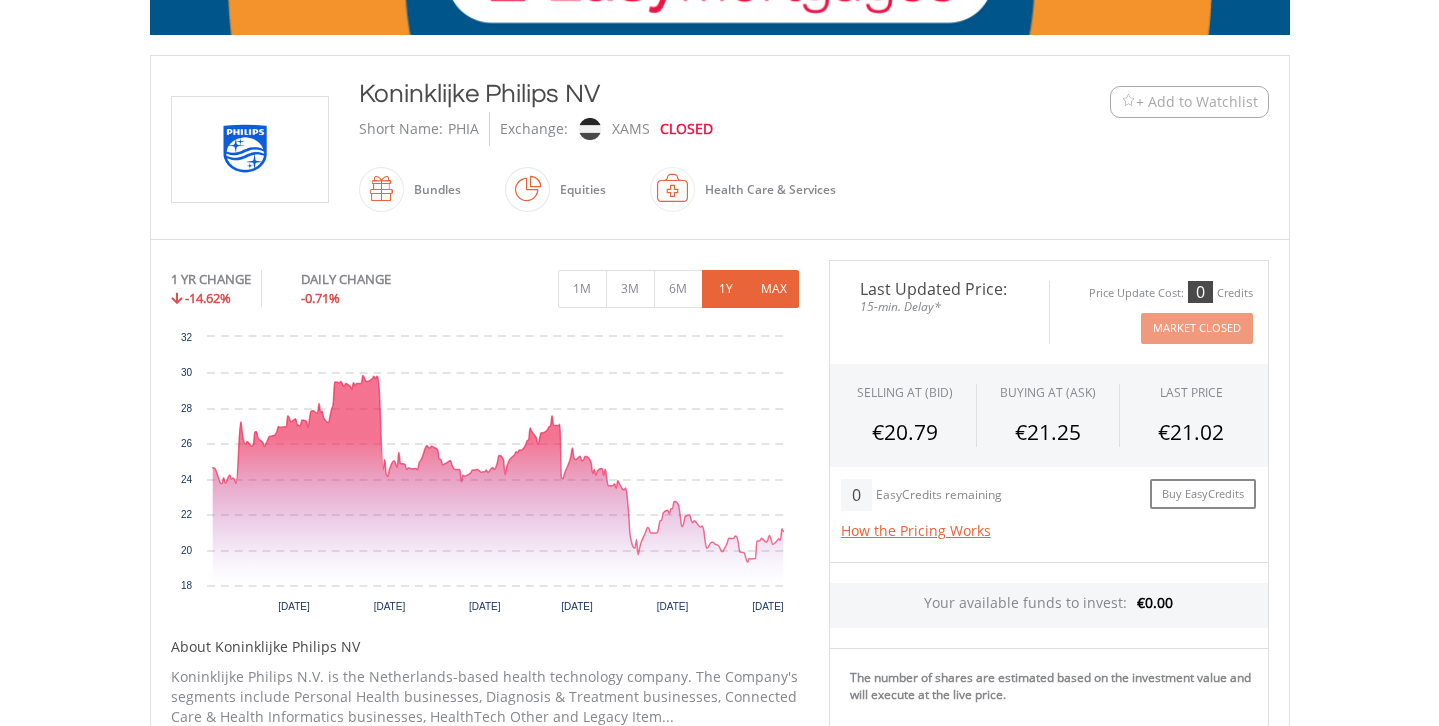 click on "MAX" at bounding box center [774, 289] 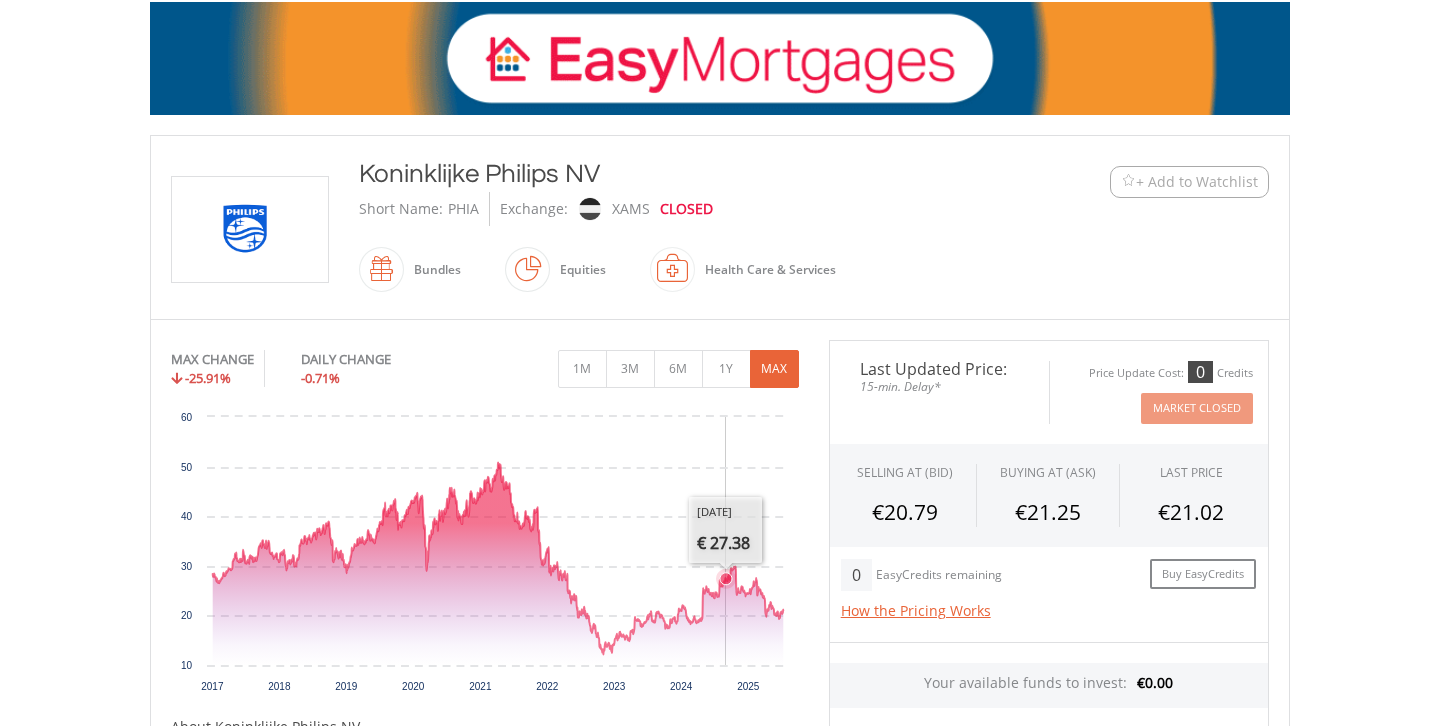 scroll, scrollTop: 0, scrollLeft: 0, axis: both 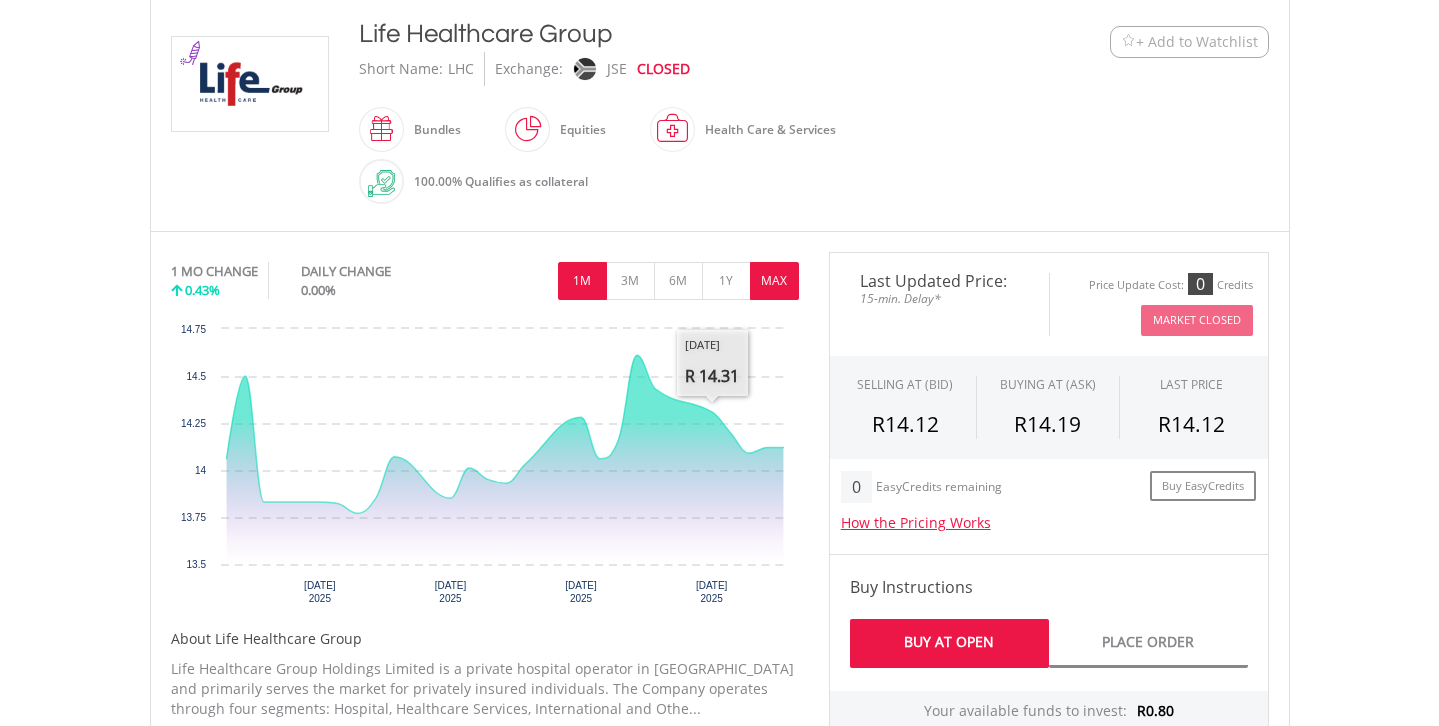 click on "MAX" at bounding box center (774, 281) 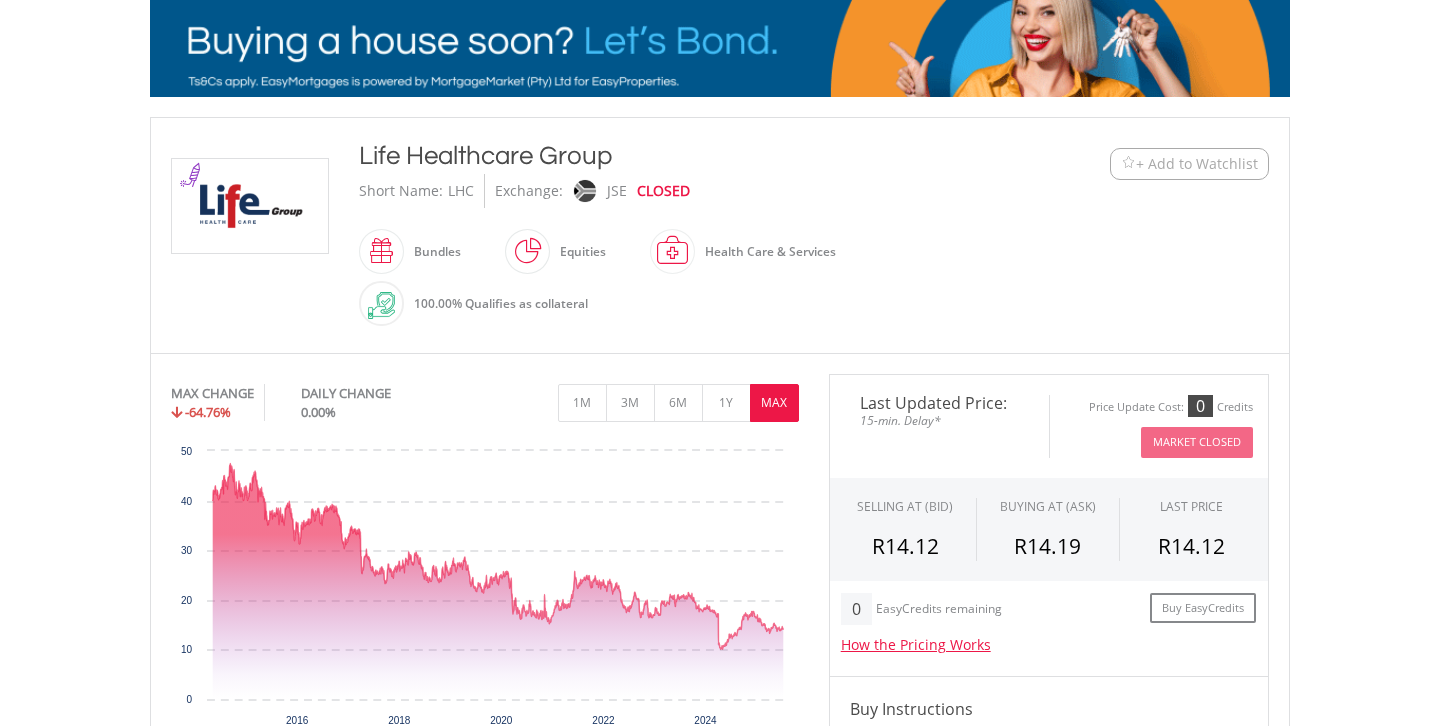 scroll, scrollTop: 0, scrollLeft: 0, axis: both 